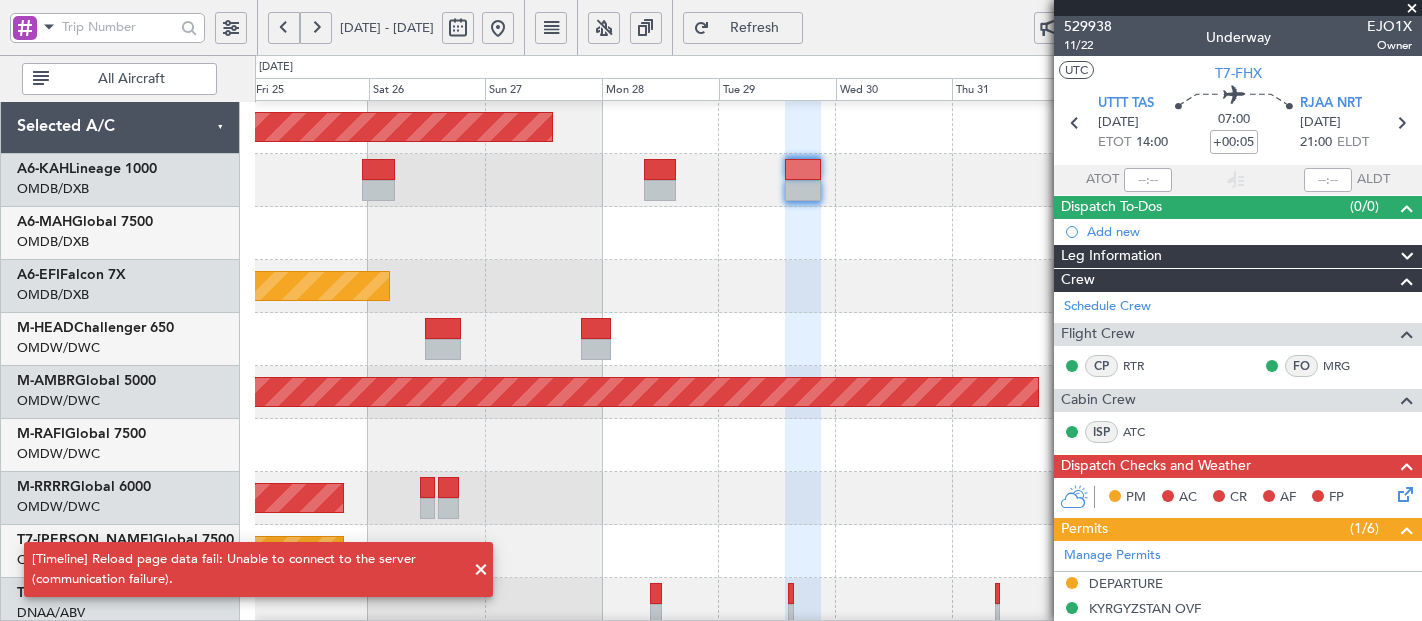 scroll, scrollTop: 0, scrollLeft: 0, axis: both 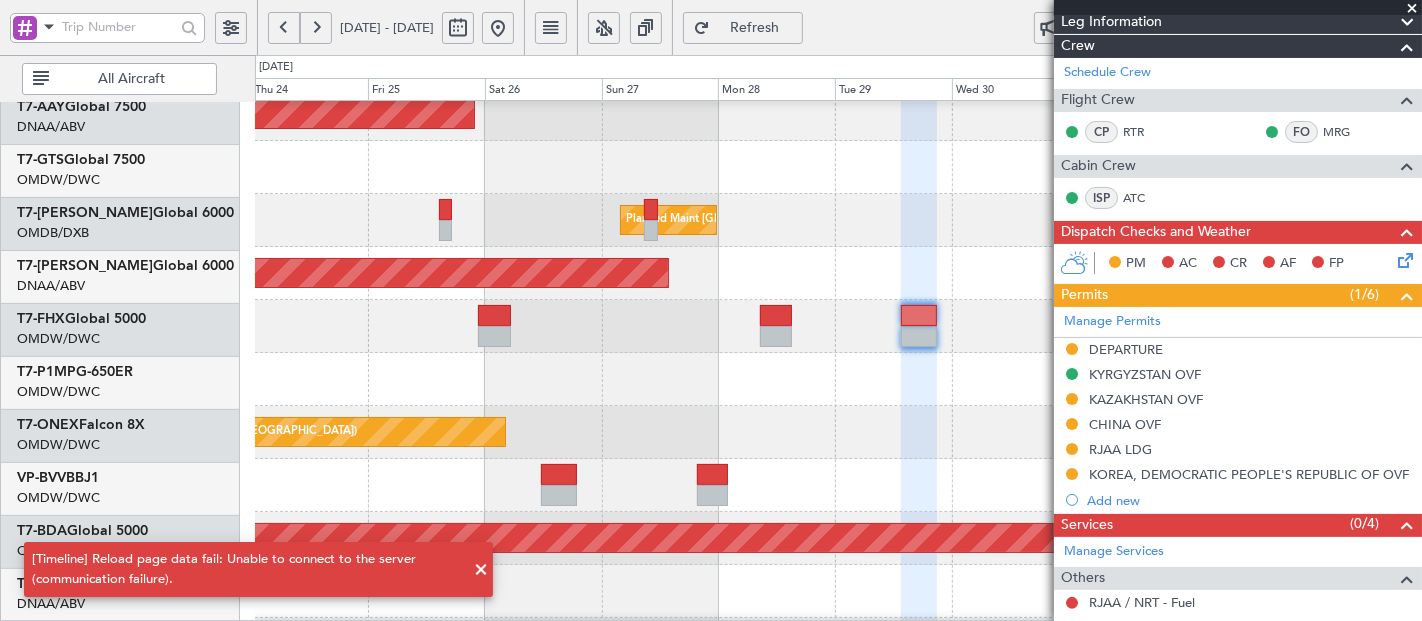 click on "Planned Maint [GEOGRAPHIC_DATA] ([GEOGRAPHIC_DATA])" 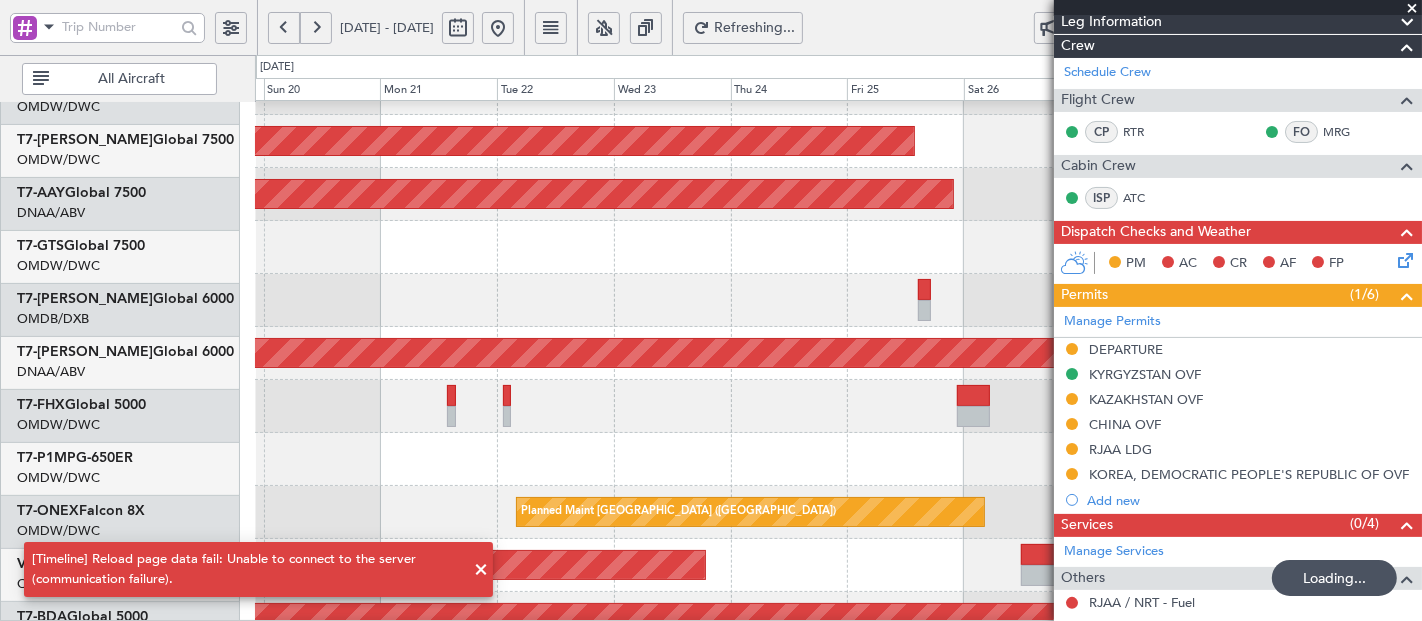 click 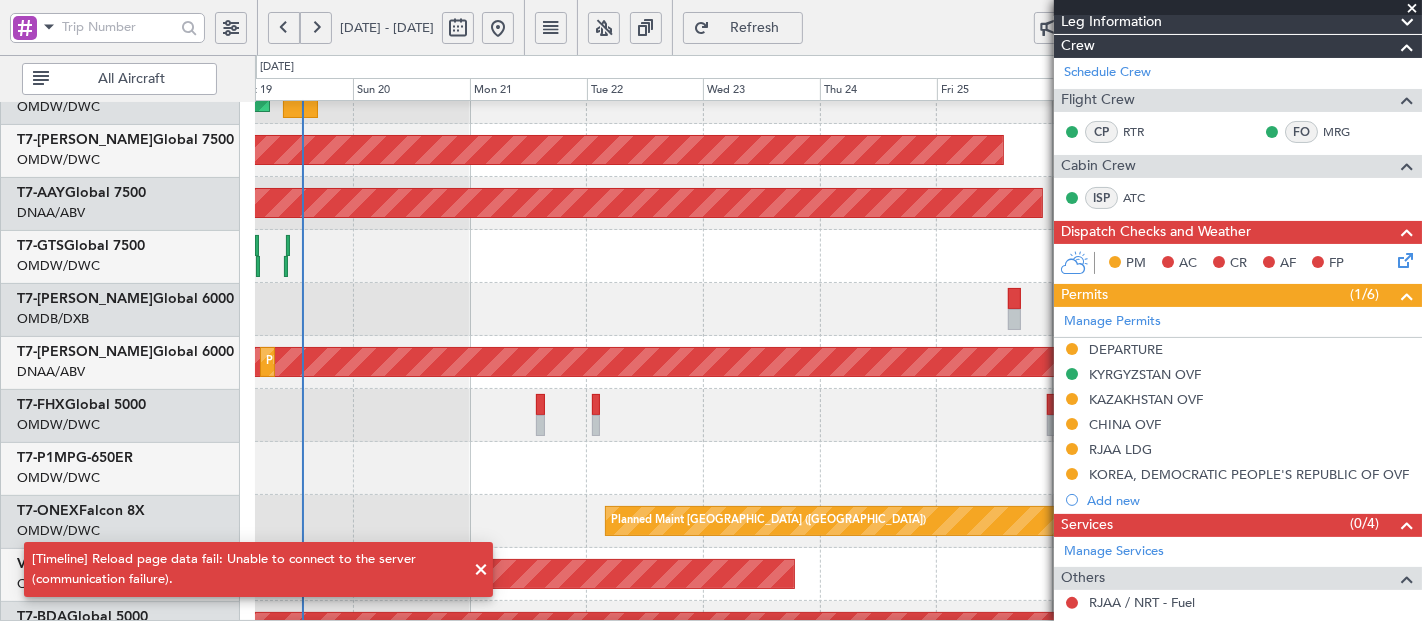 scroll, scrollTop: 400, scrollLeft: 0, axis: vertical 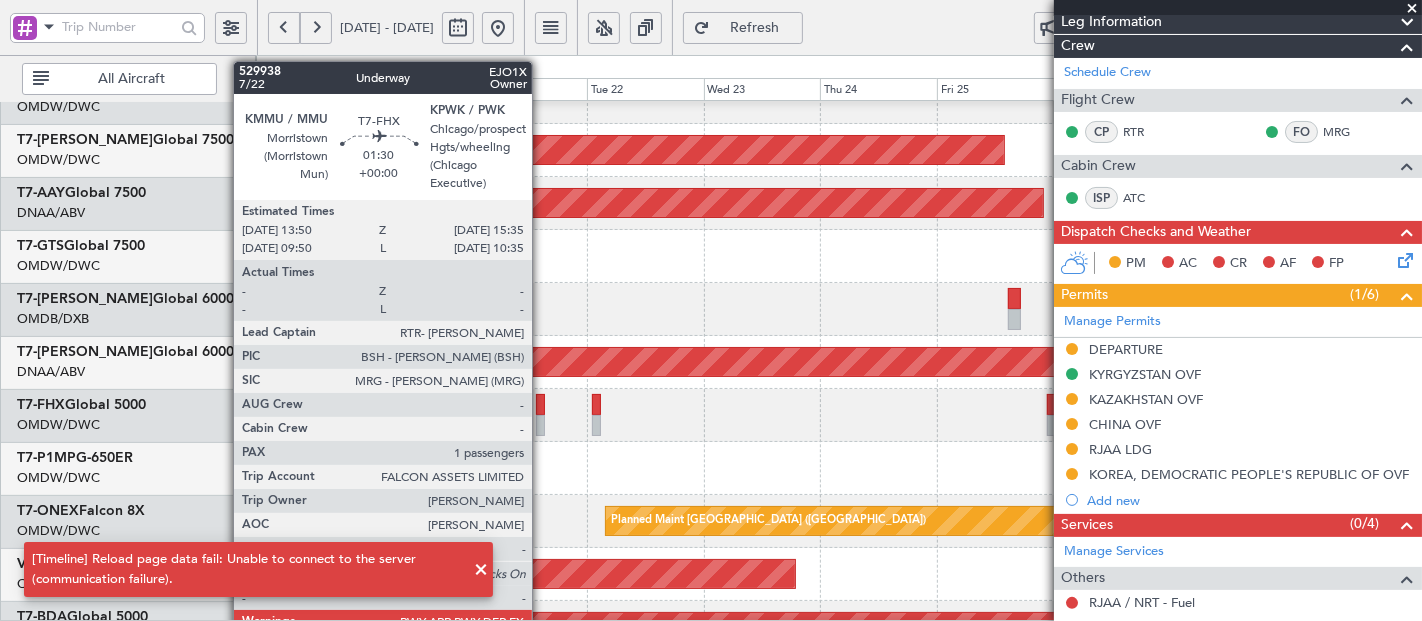 click 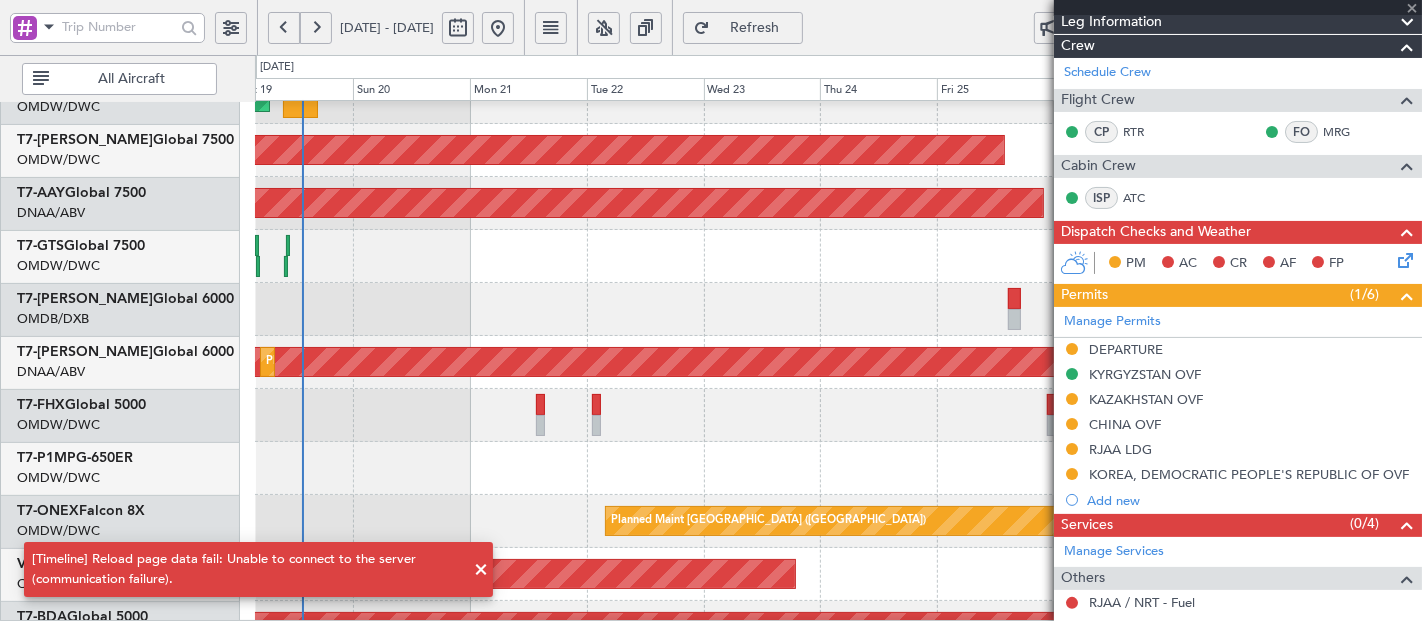 type 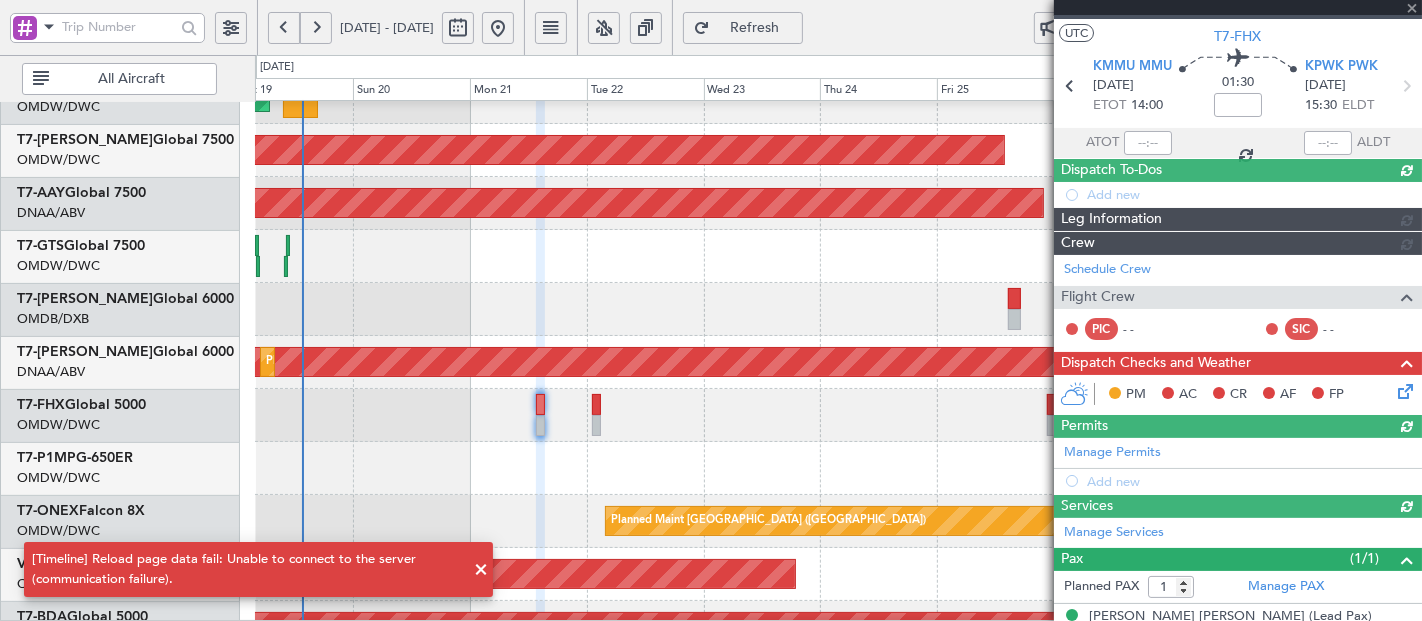 scroll, scrollTop: 309, scrollLeft: 0, axis: vertical 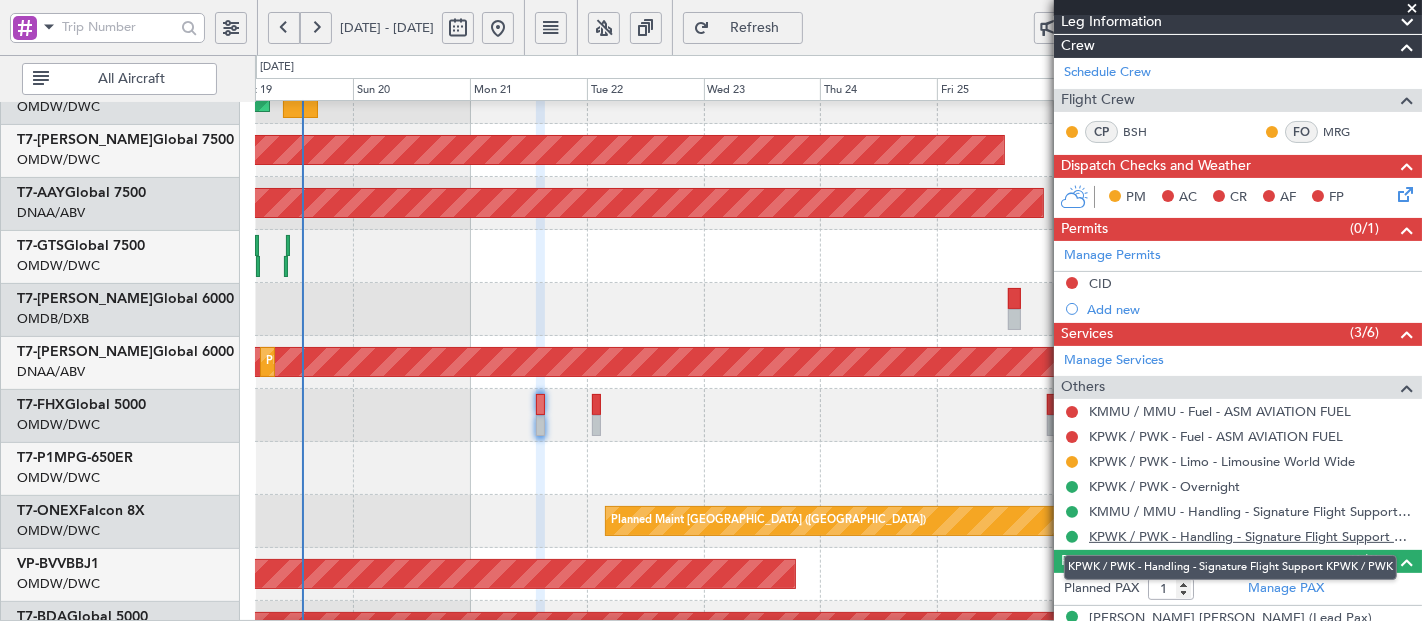 click on "KPWK / PWK - Handling - Signature Flight Support KPWK / PWK" at bounding box center (1250, 536) 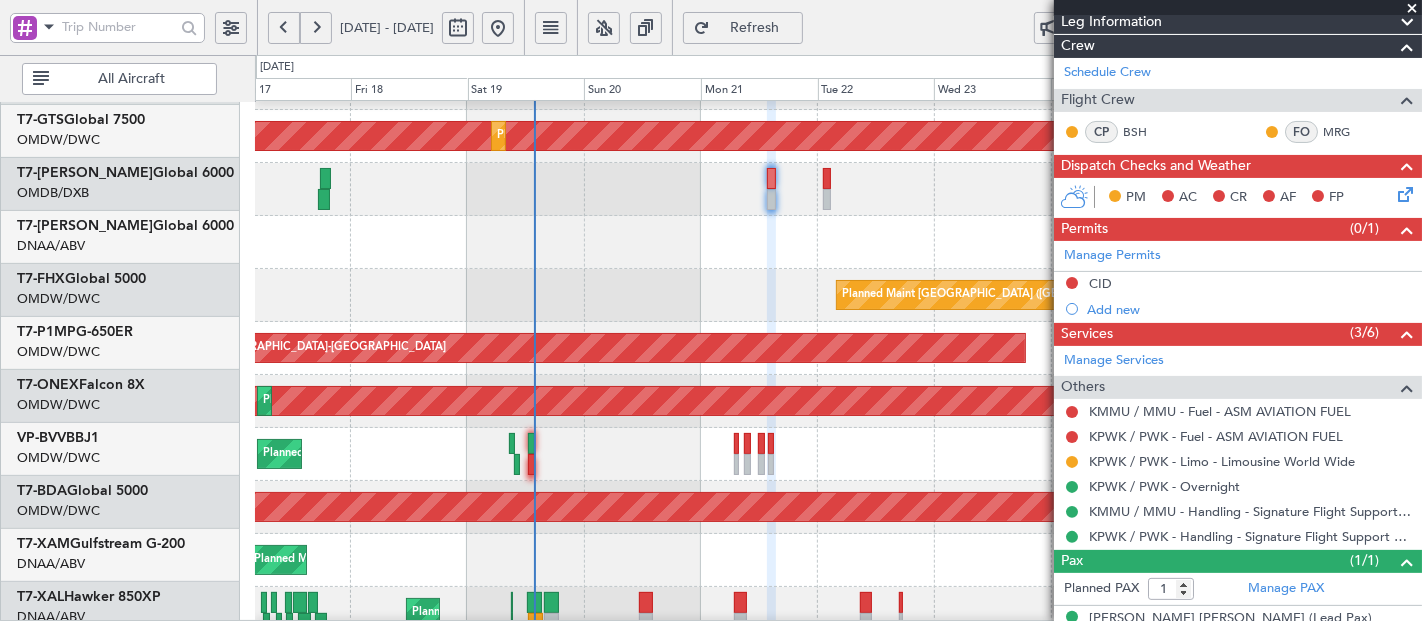 click on "Planned Maint [GEOGRAPHIC_DATA] ([GEOGRAPHIC_DATA] Intl)
Planned Maint [GEOGRAPHIC_DATA] ([GEOGRAPHIC_DATA])
Unplanned Maint [GEOGRAPHIC_DATA] (Al Maktoum Intl)
Planned Maint [GEOGRAPHIC_DATA] (Al Maktoum Intl)
Planned Maint [GEOGRAPHIC_DATA] ([GEOGRAPHIC_DATA])
Planned Maint [GEOGRAPHIC_DATA]-[GEOGRAPHIC_DATA]
Unplanned Maint [GEOGRAPHIC_DATA] (Al Maktoum Intl)
Planned Maint [GEOGRAPHIC_DATA] (Al Maktoum Intl)
Planned Maint [GEOGRAPHIC_DATA] (Al Maktoum Intl)
Planned Maint Abuja ([PERSON_NAME] Intl)
Planned Maint [PERSON_NAME] ([PERSON_NAME] Intl)
Planned Maint Abuja ([PERSON_NAME] Intl)
Planned Maint [PERSON_NAME]" 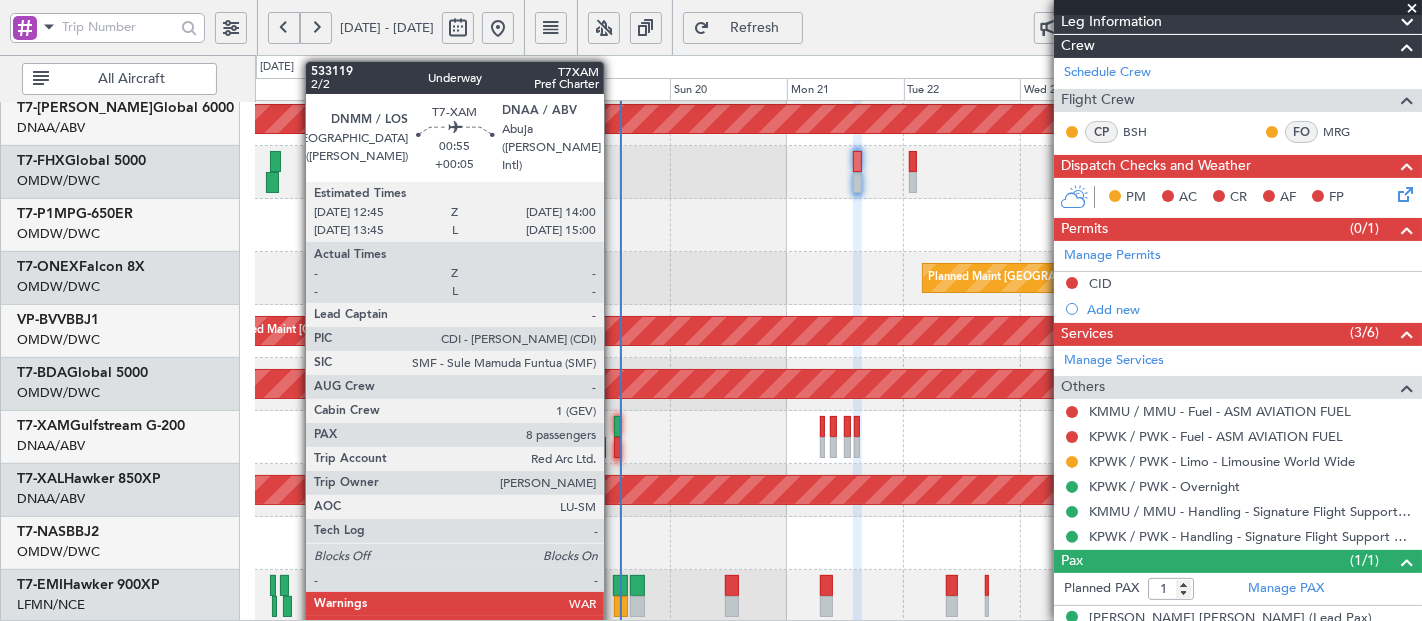 click 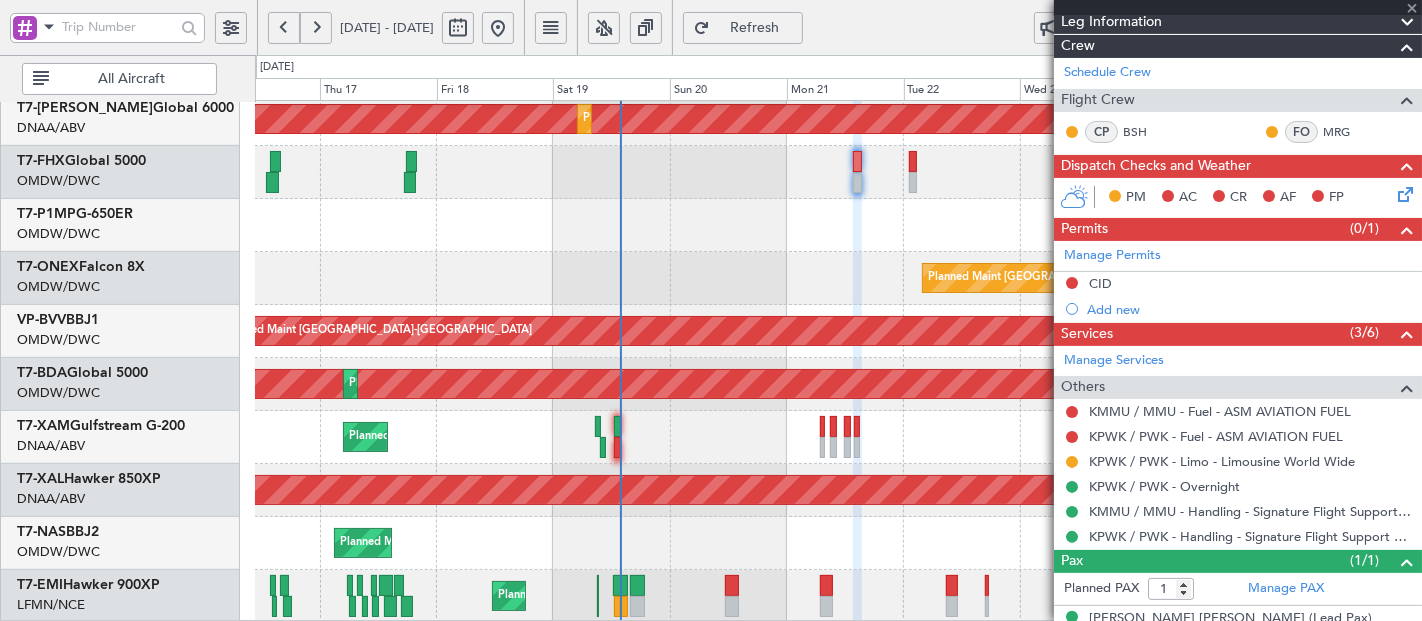 type on "+00:05" 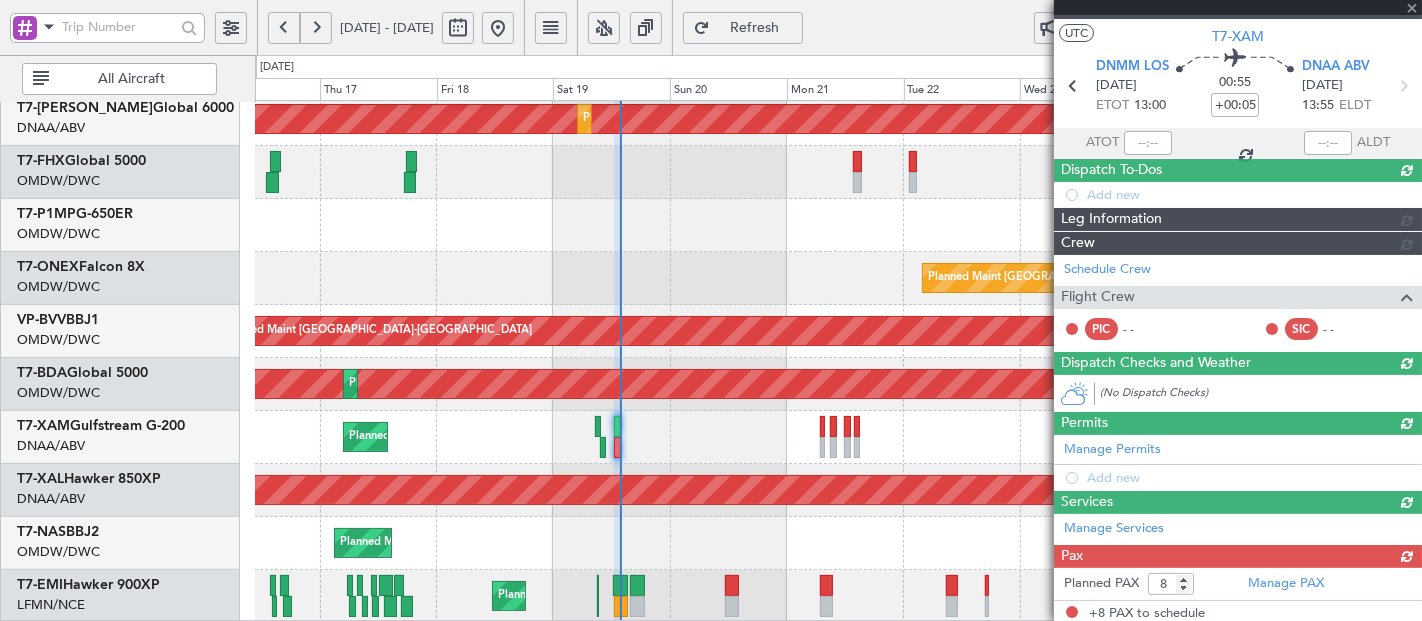 scroll, scrollTop: 260, scrollLeft: 0, axis: vertical 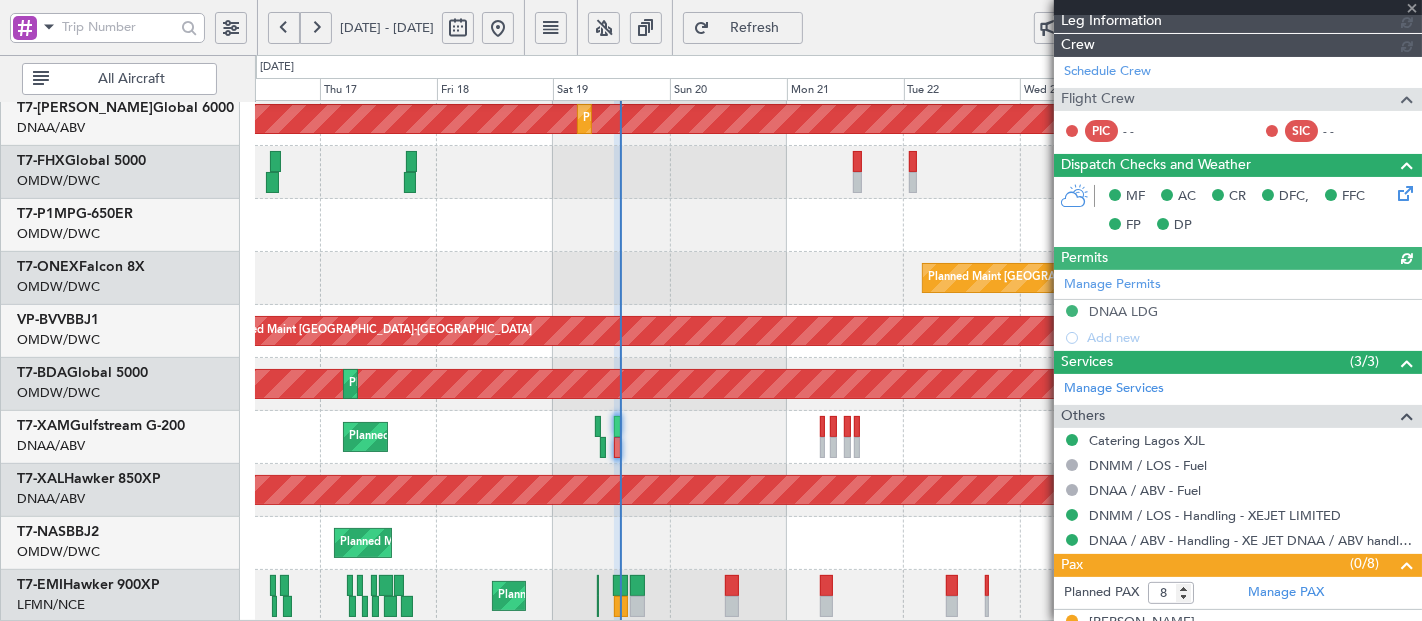 type on "Dherander Fithani (DHF)" 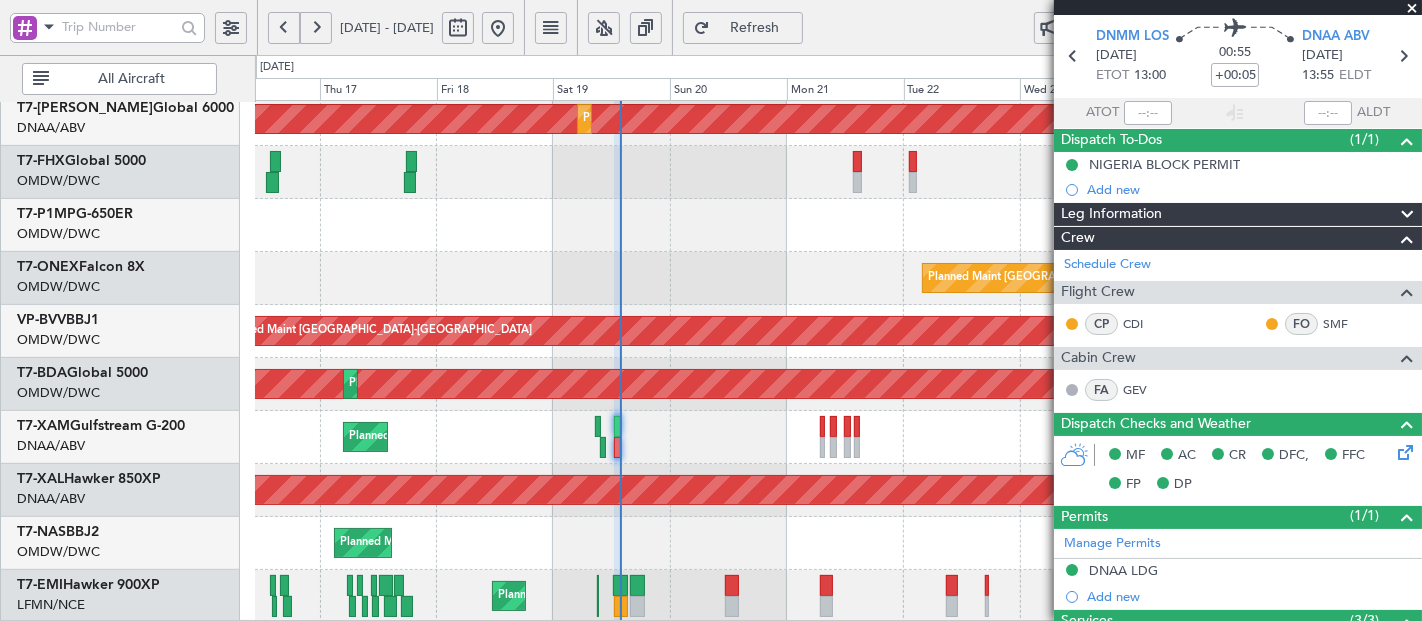 scroll, scrollTop: 0, scrollLeft: 0, axis: both 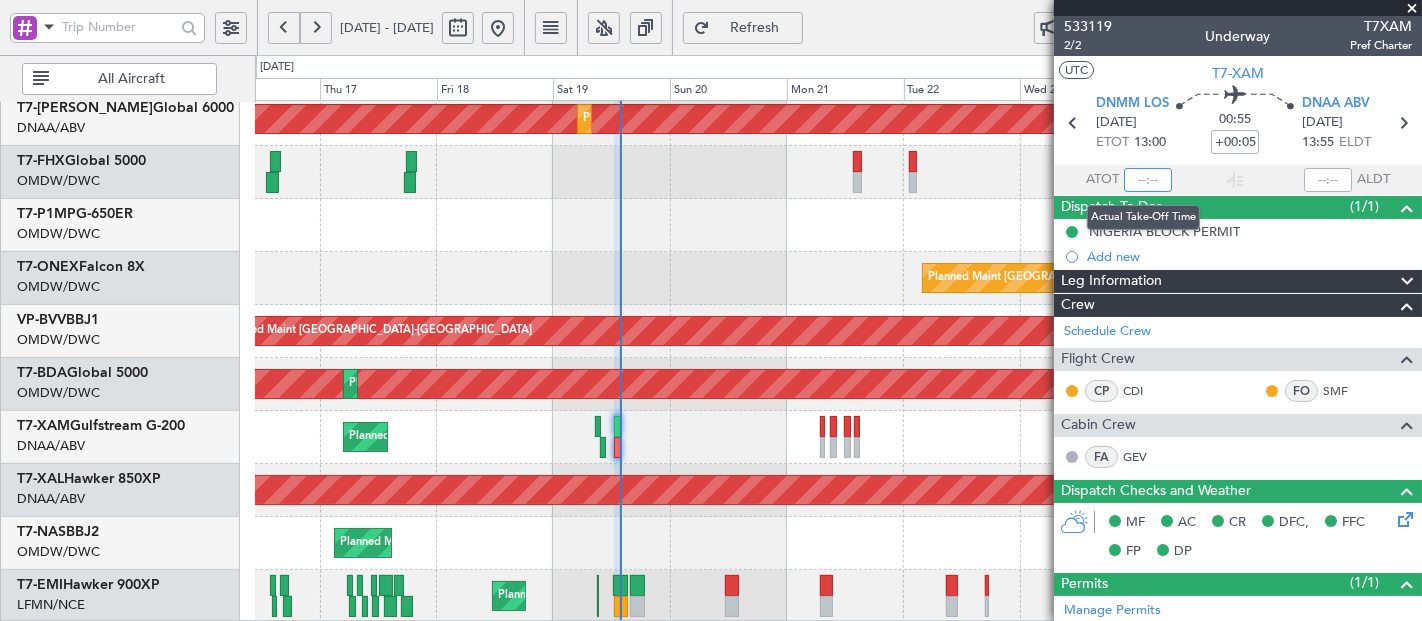 click at bounding box center (1148, 180) 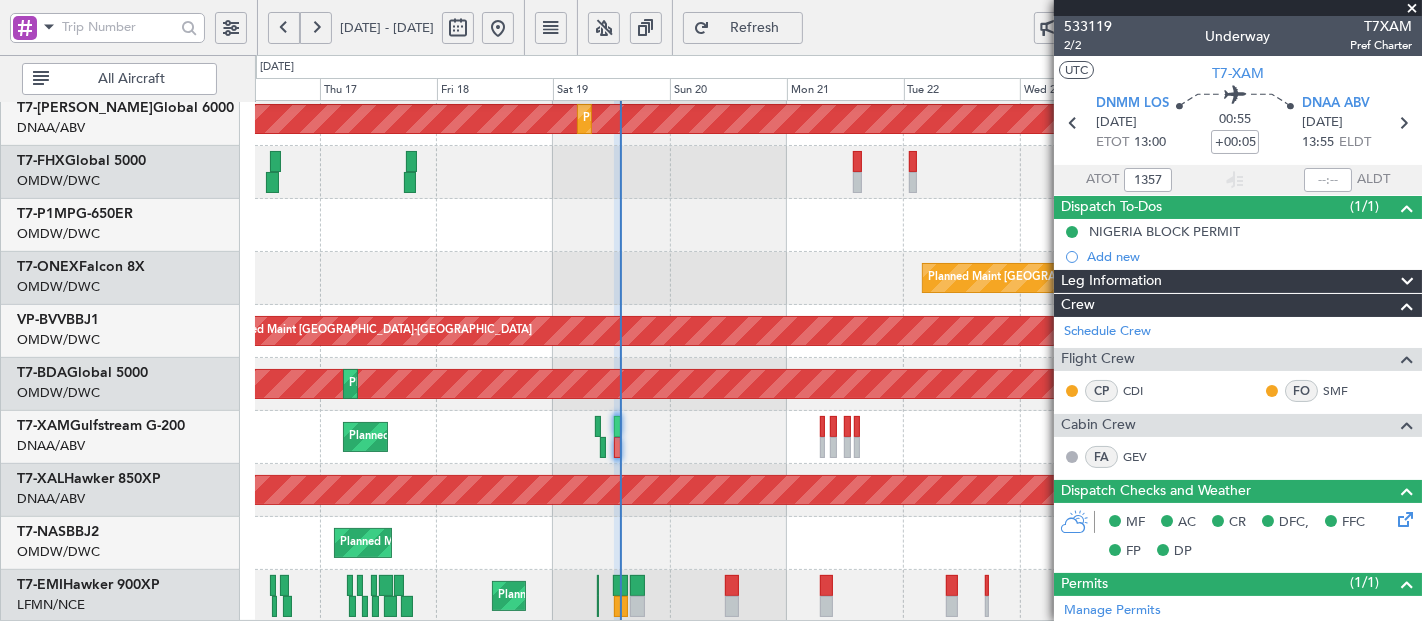 type on "13:57" 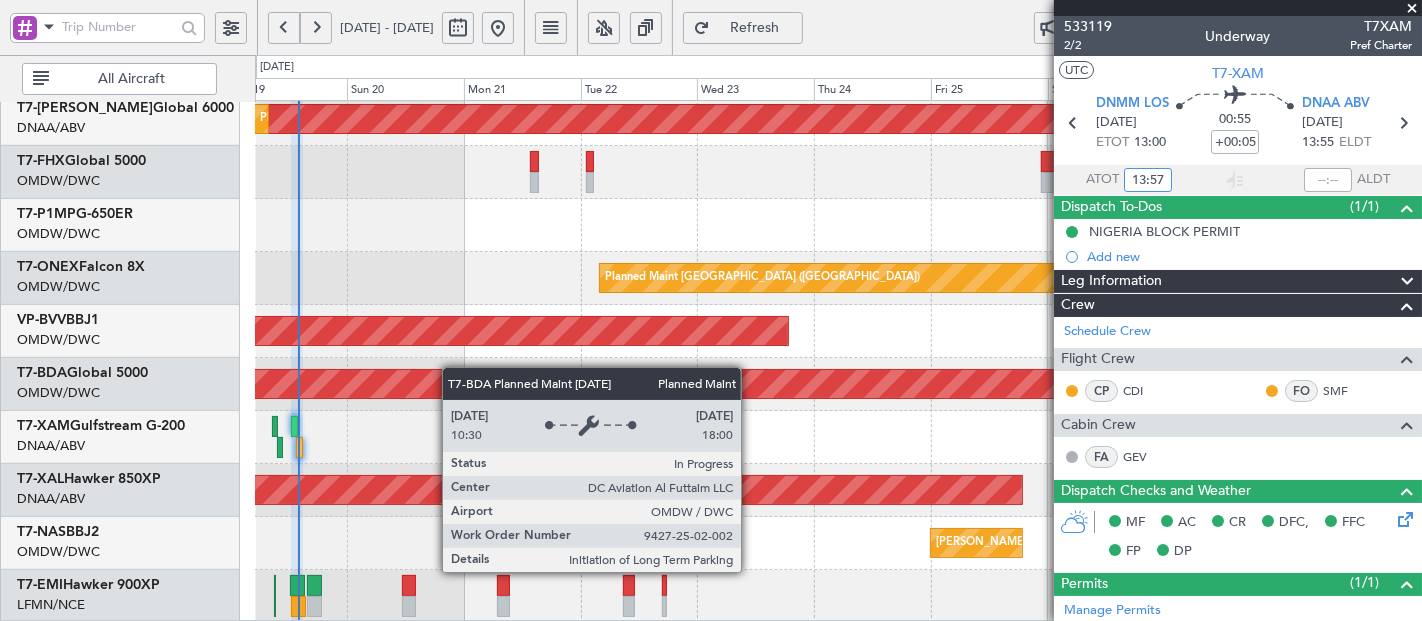 click on "Planned Maint Dubai (Al Maktoum Intl)" at bounding box center (403, 384) 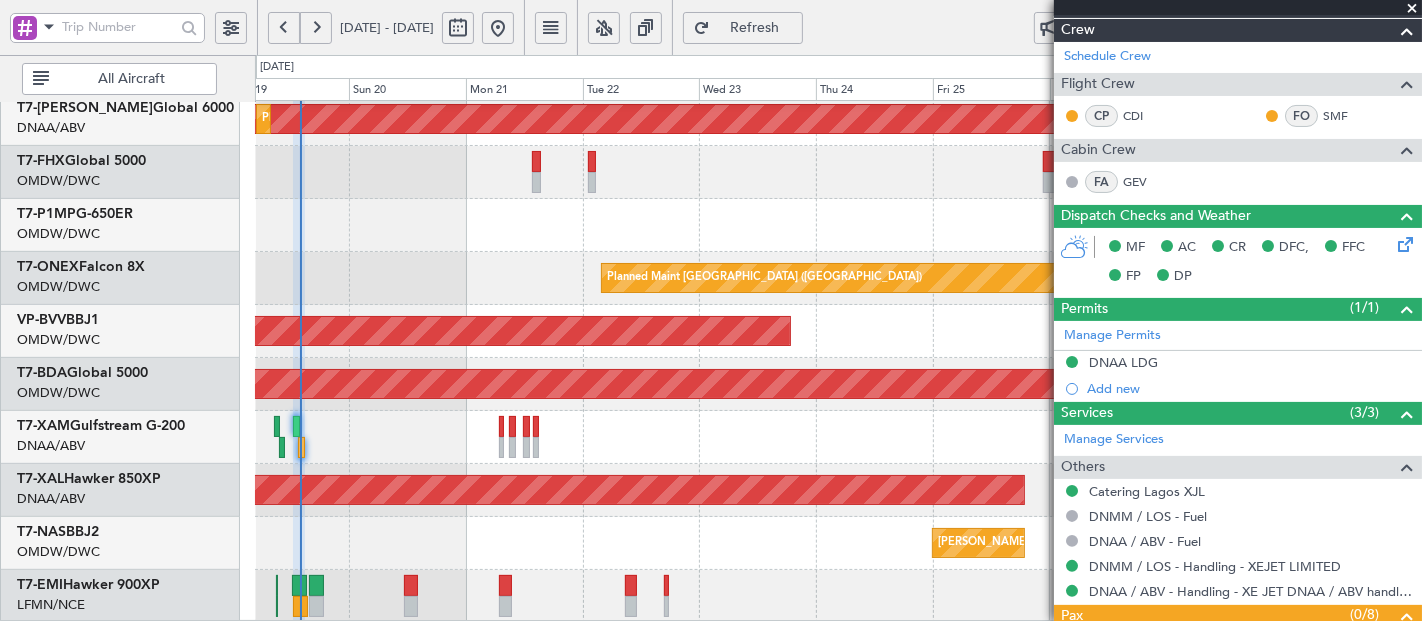 type 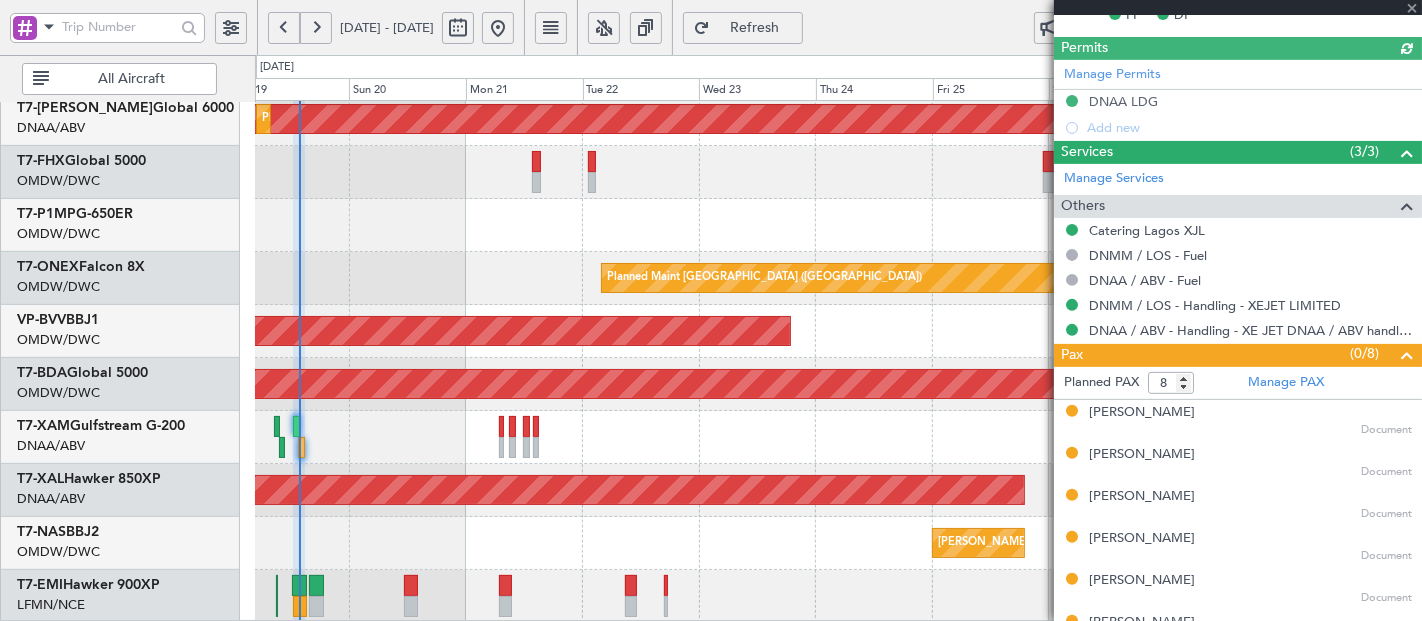type on "Dherander Fithani (DHF)" 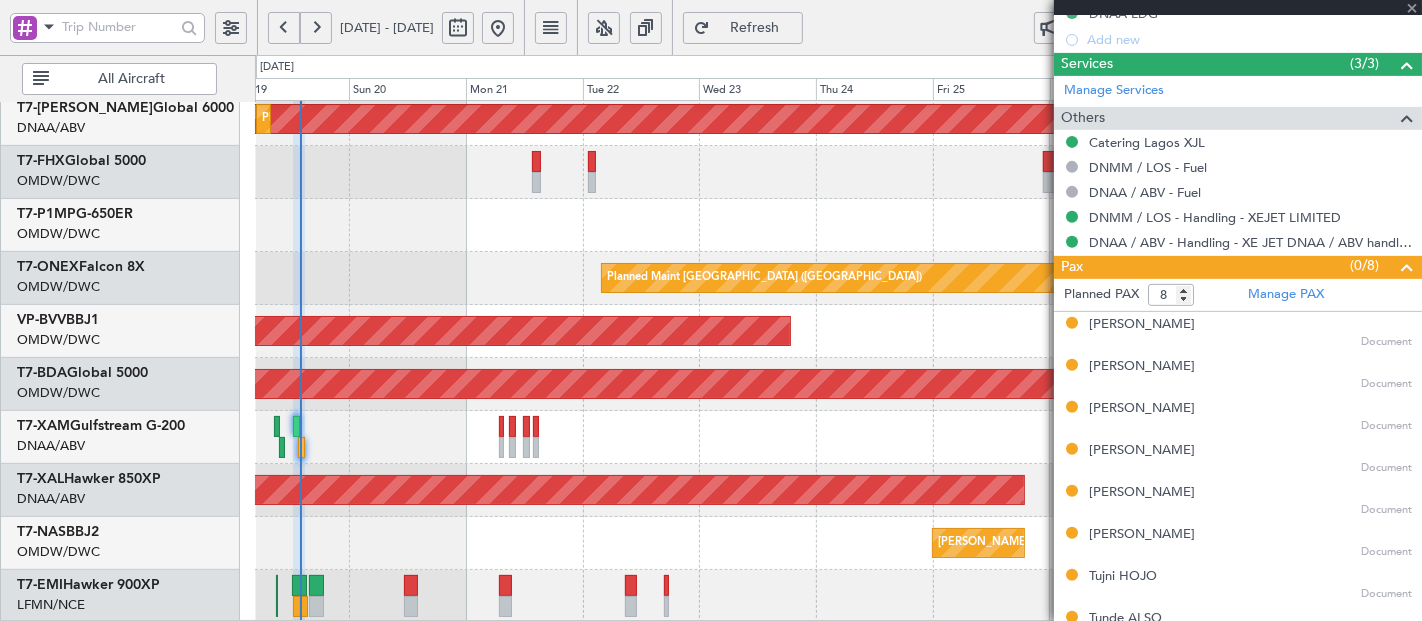 scroll, scrollTop: 665, scrollLeft: 0, axis: vertical 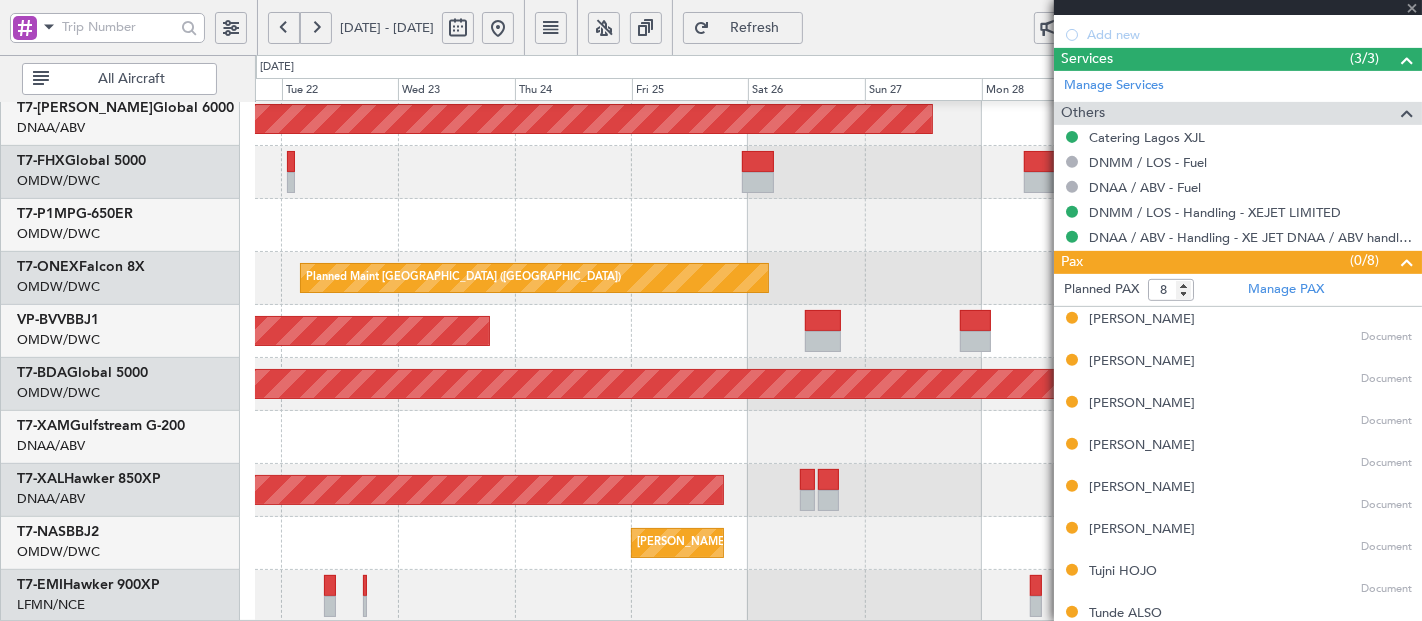 click 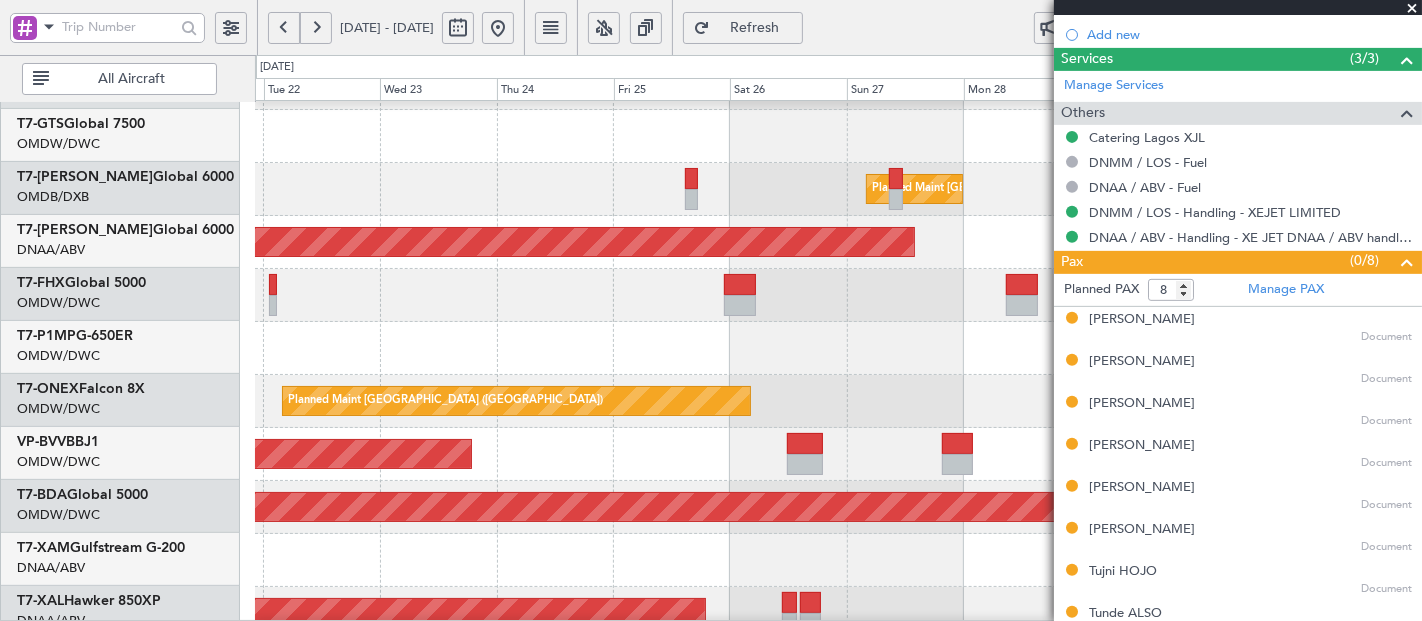 click on "Planned Maint [GEOGRAPHIC_DATA]-[GEOGRAPHIC_DATA]" 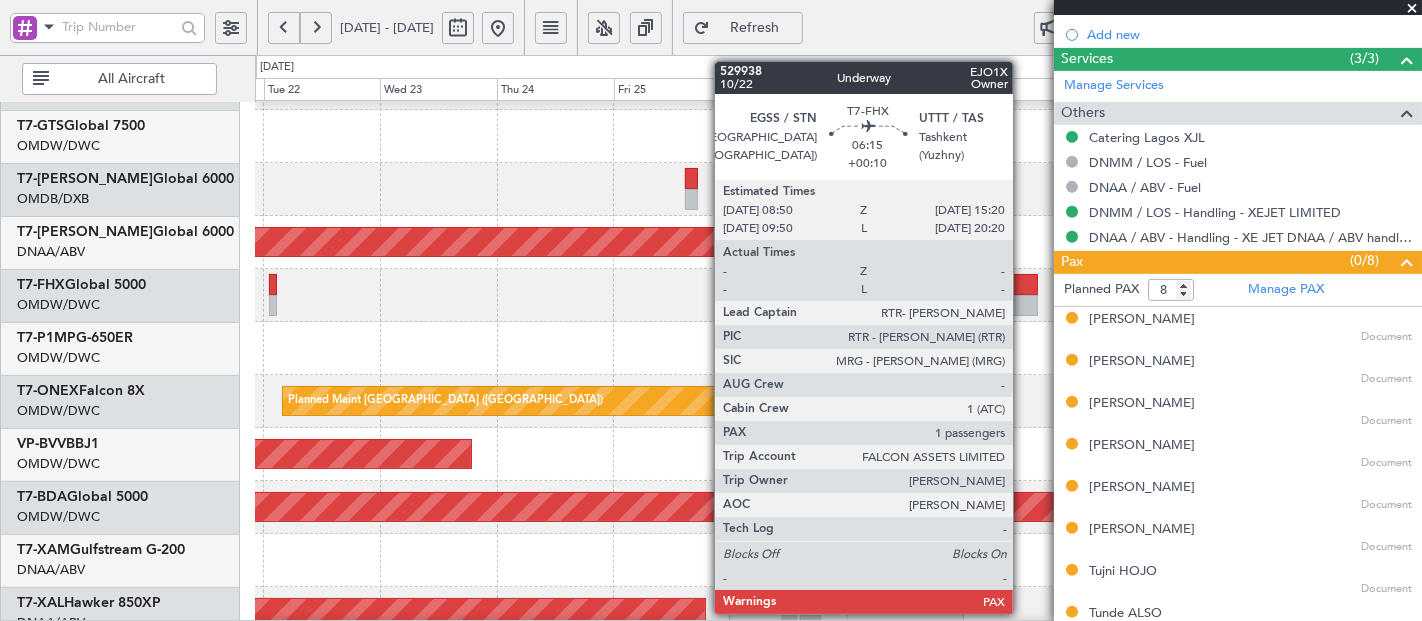 click 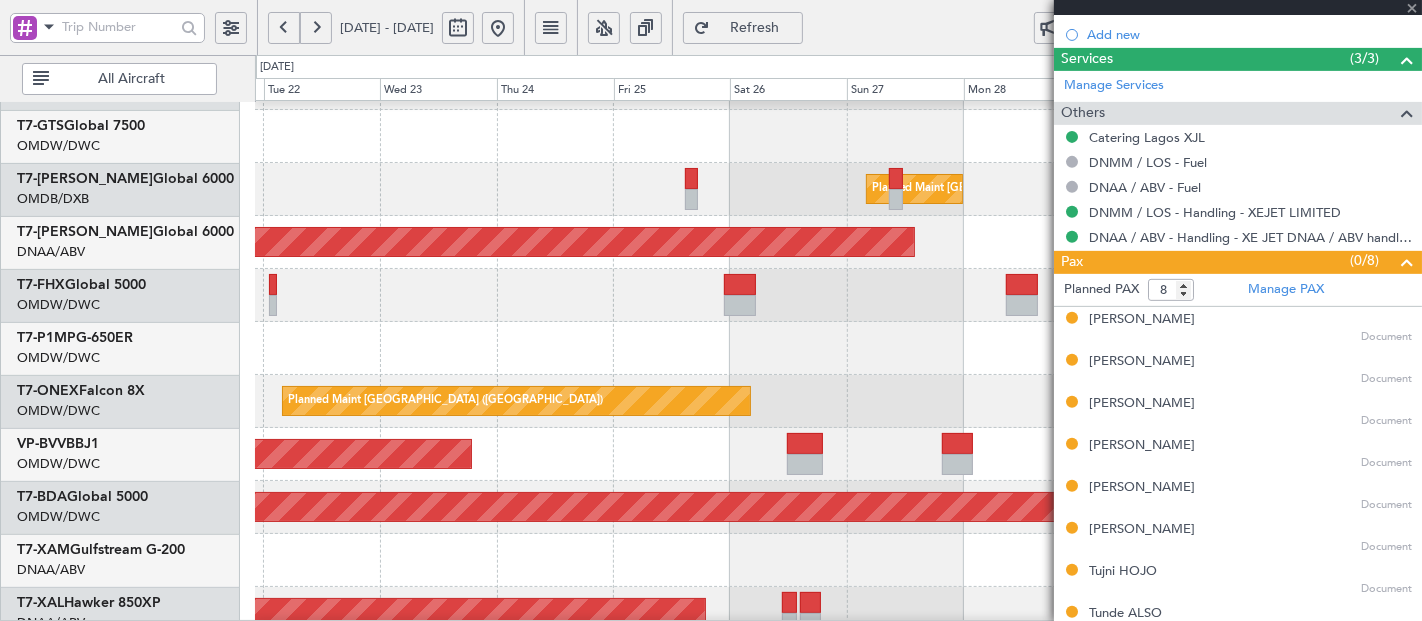 type on "+00:10" 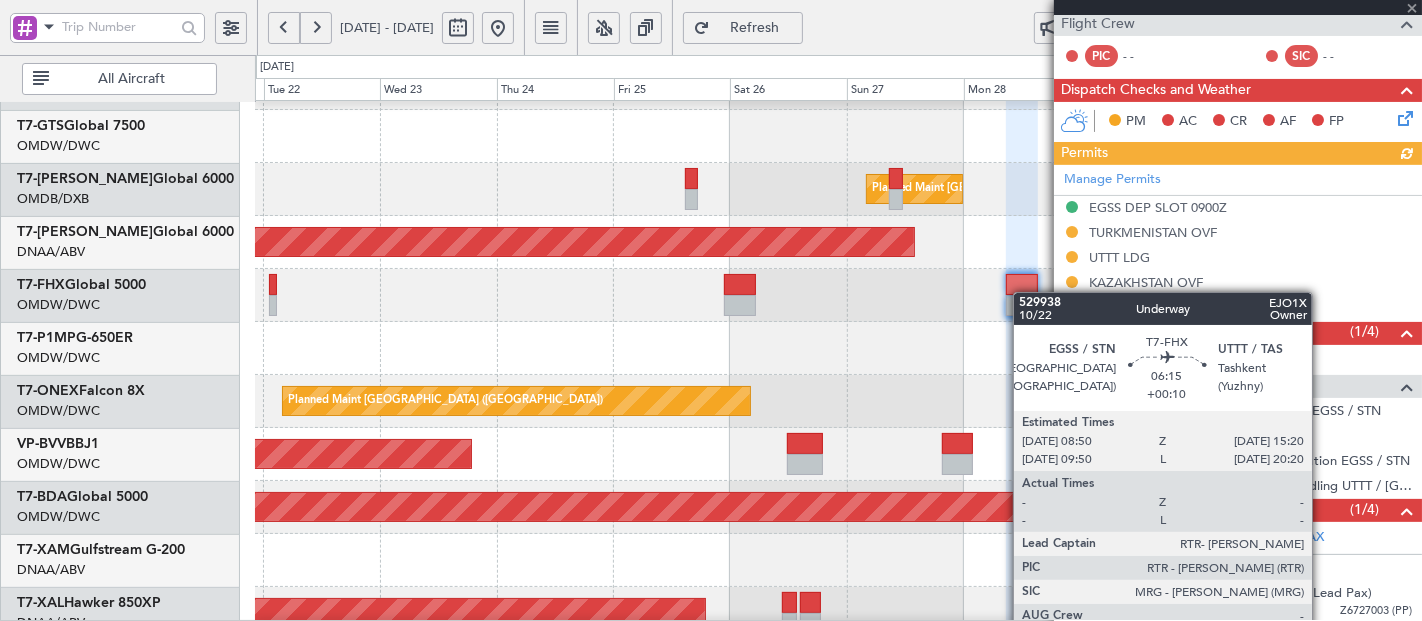 scroll, scrollTop: 425, scrollLeft: 0, axis: vertical 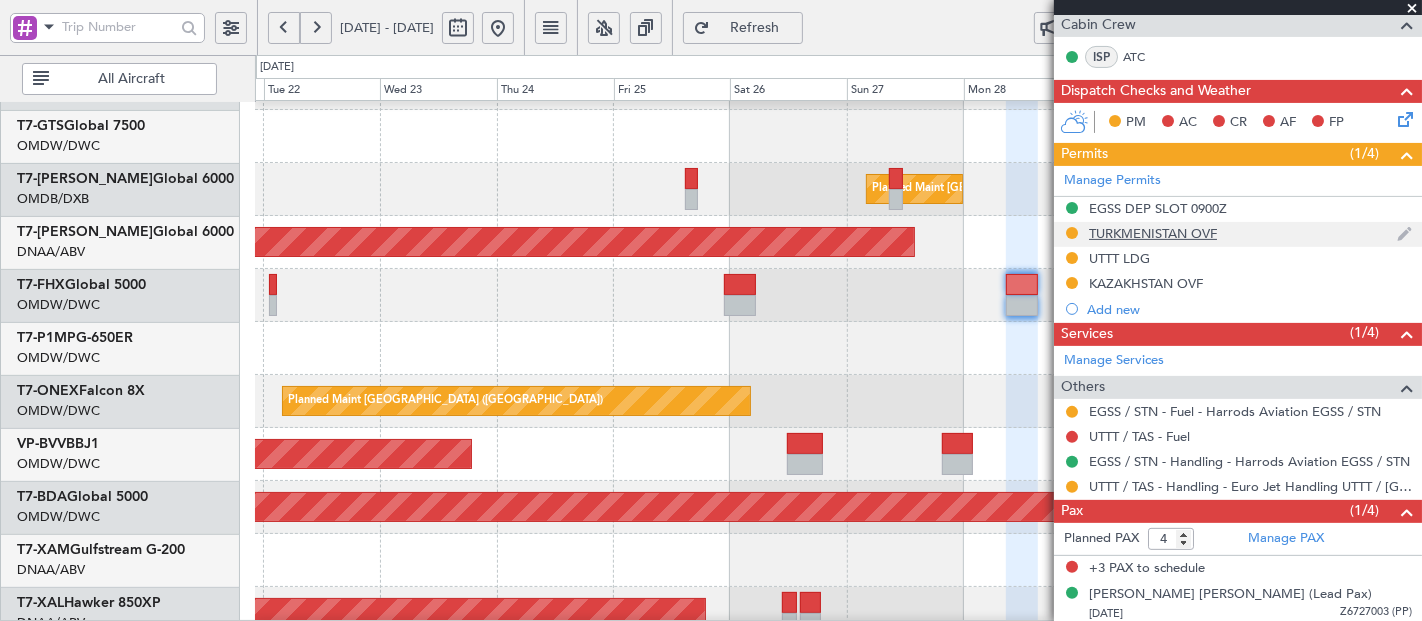 click on "TURKMENISTAN OVF" at bounding box center [1153, 233] 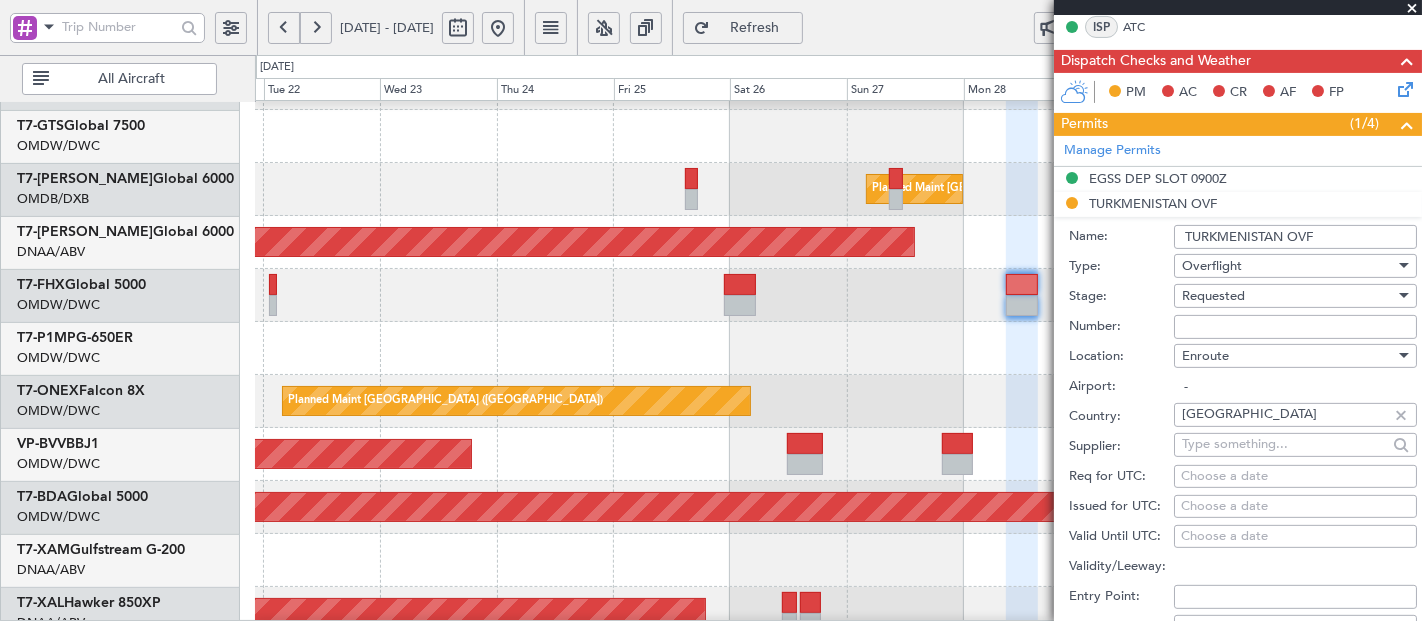 scroll, scrollTop: 457, scrollLeft: 0, axis: vertical 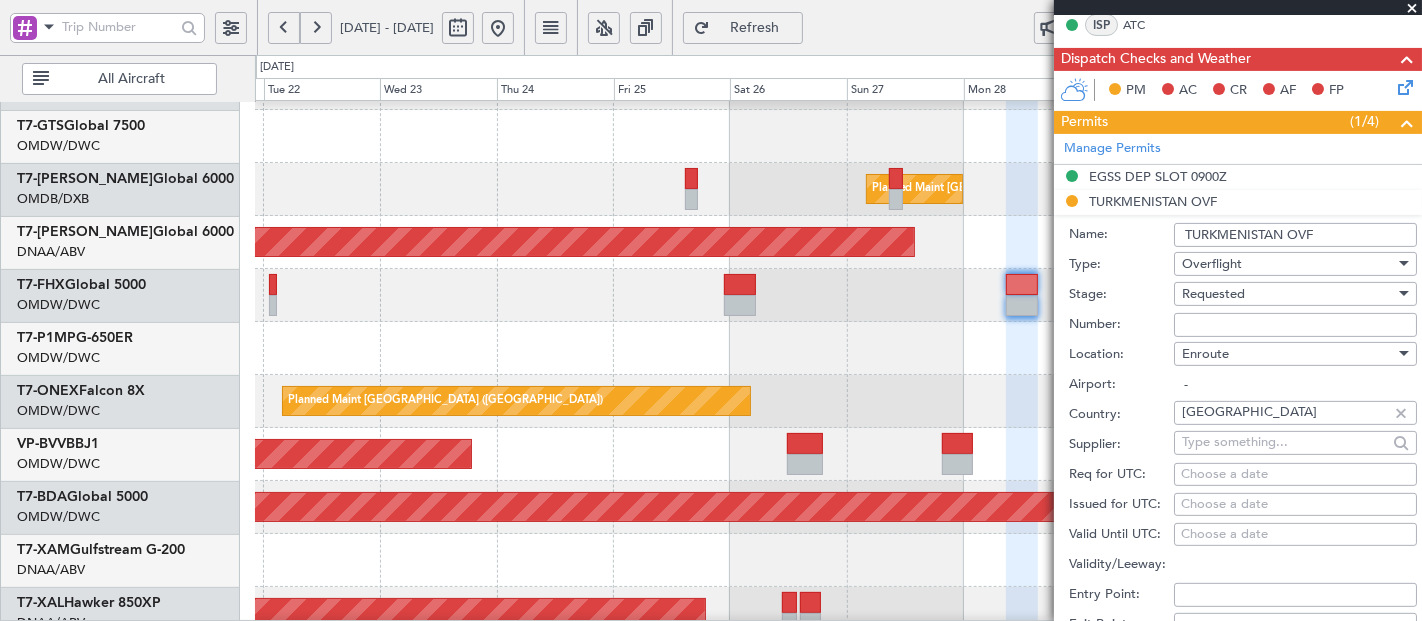 click on "Number:" at bounding box center [1295, 325] 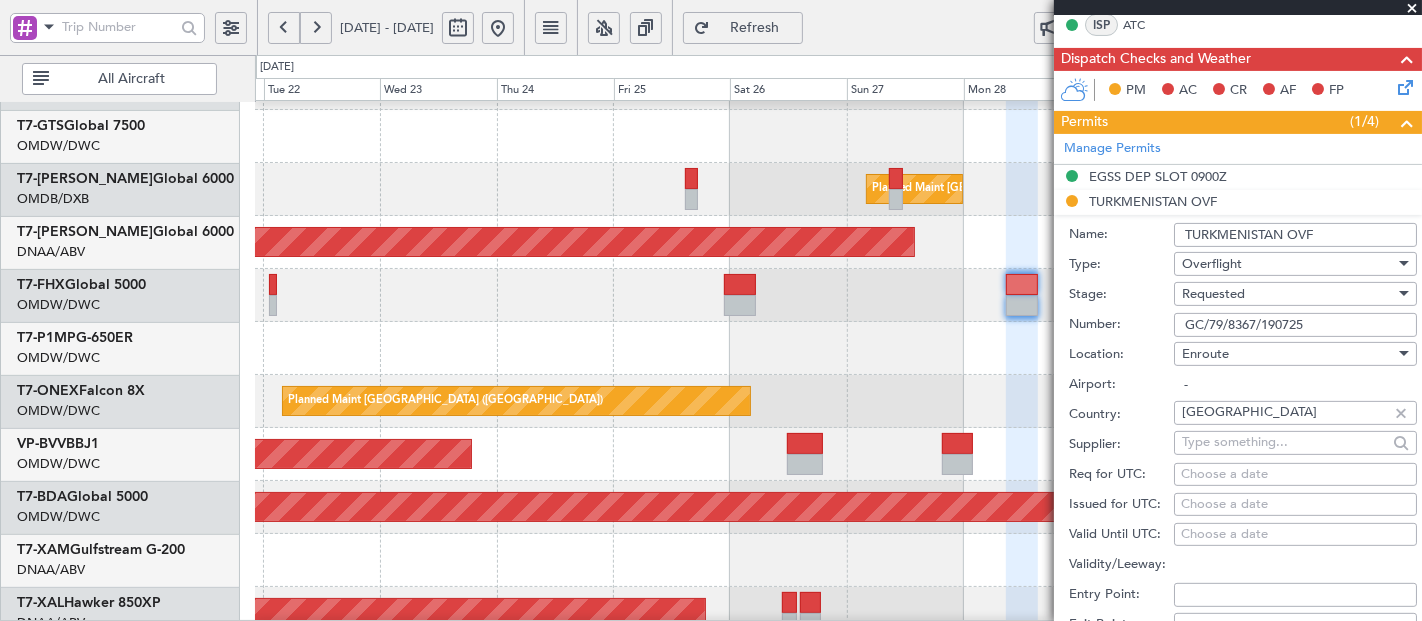 type on "GC/79/8367/190725" 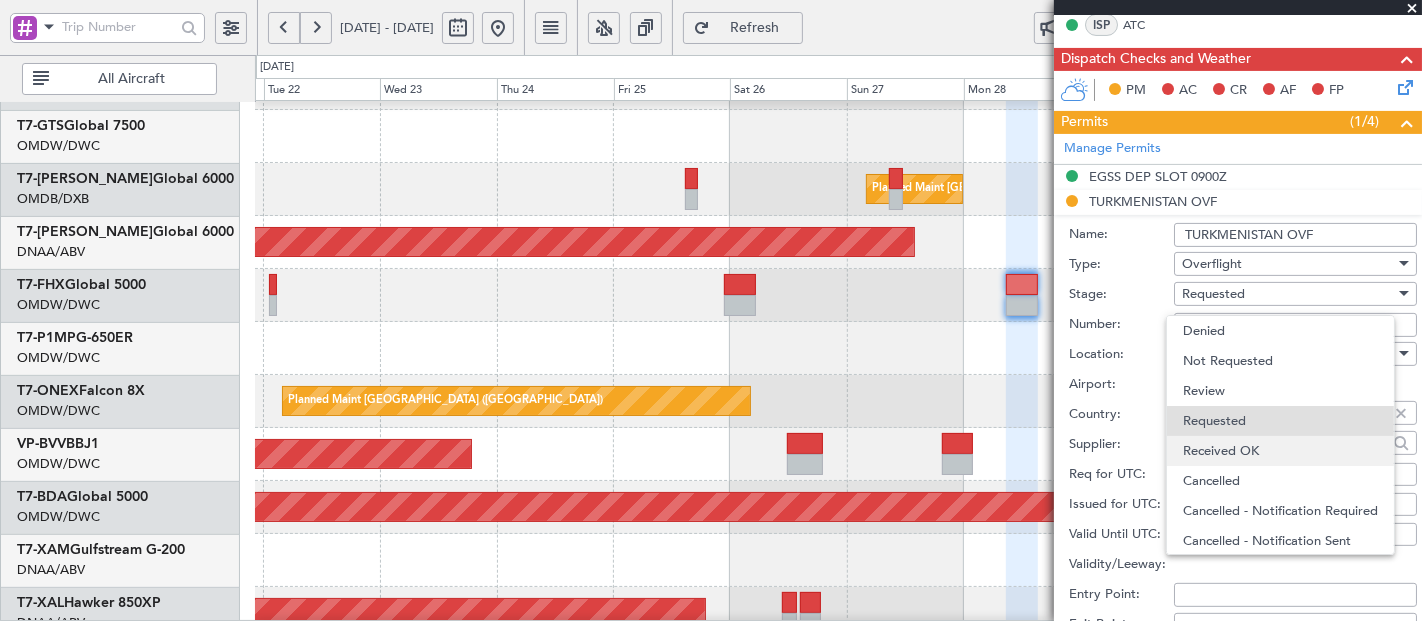 scroll, scrollTop: 8, scrollLeft: 0, axis: vertical 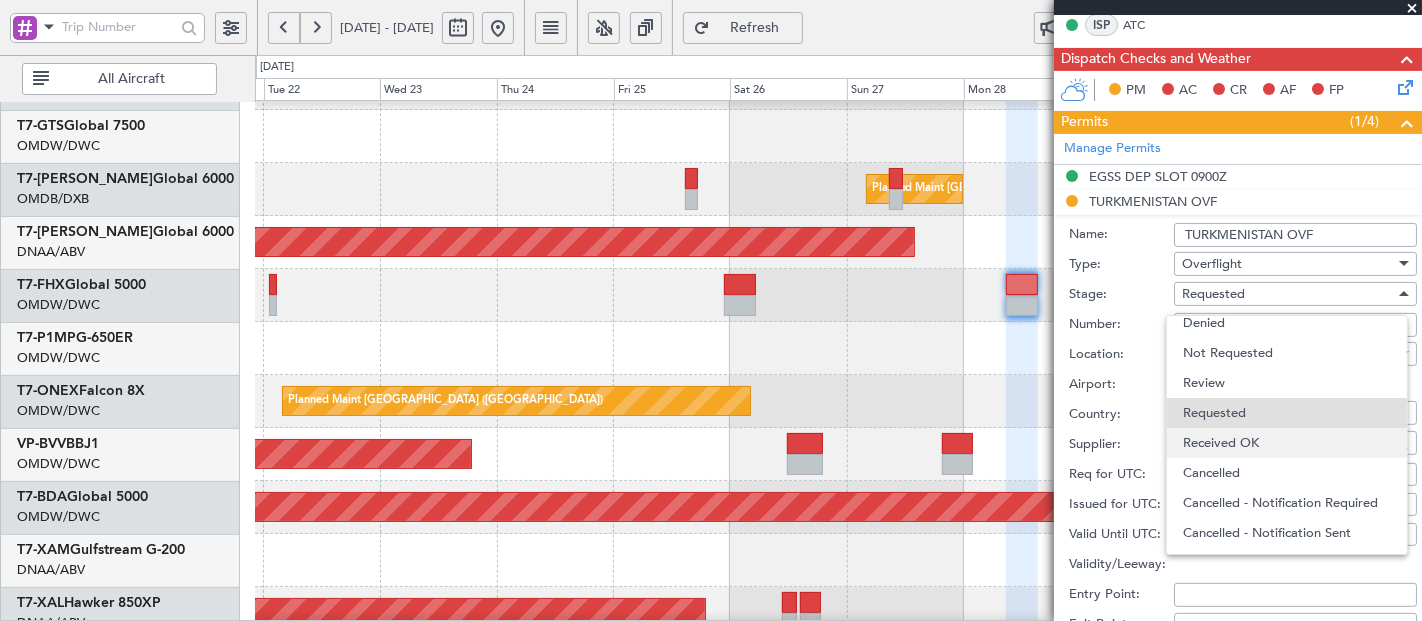 click on "Received OK" at bounding box center (1287, 443) 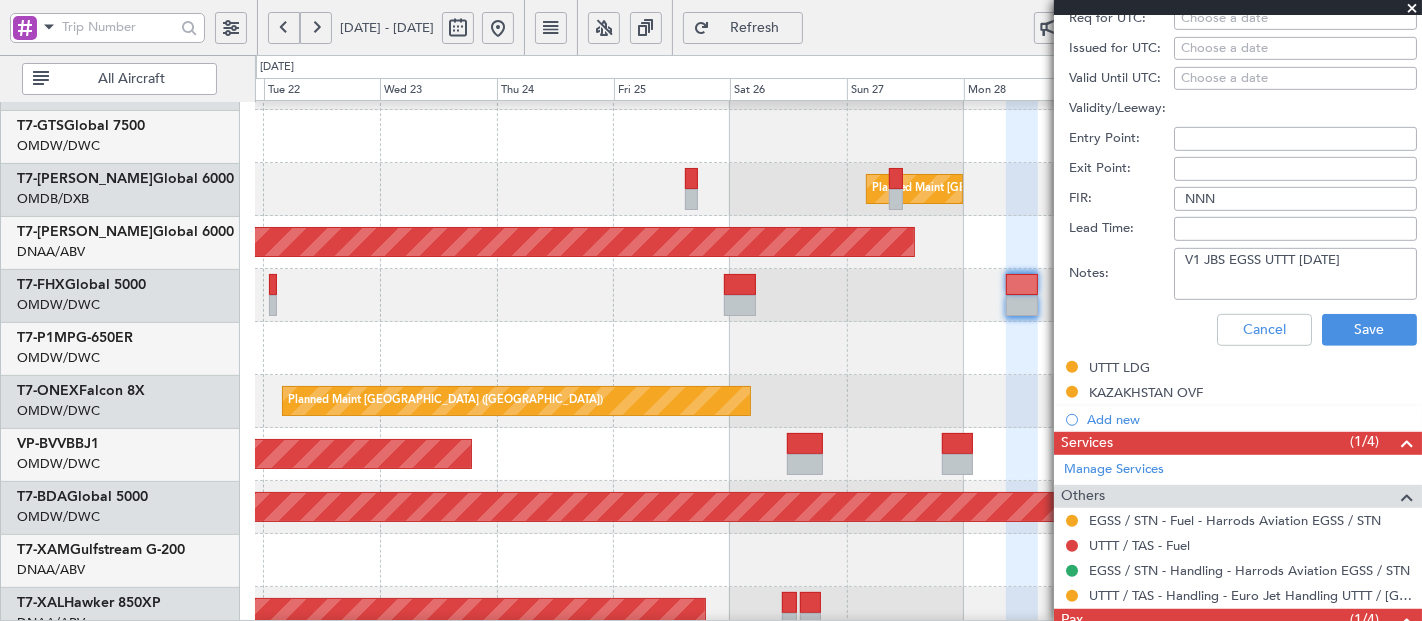 scroll, scrollTop: 915, scrollLeft: 0, axis: vertical 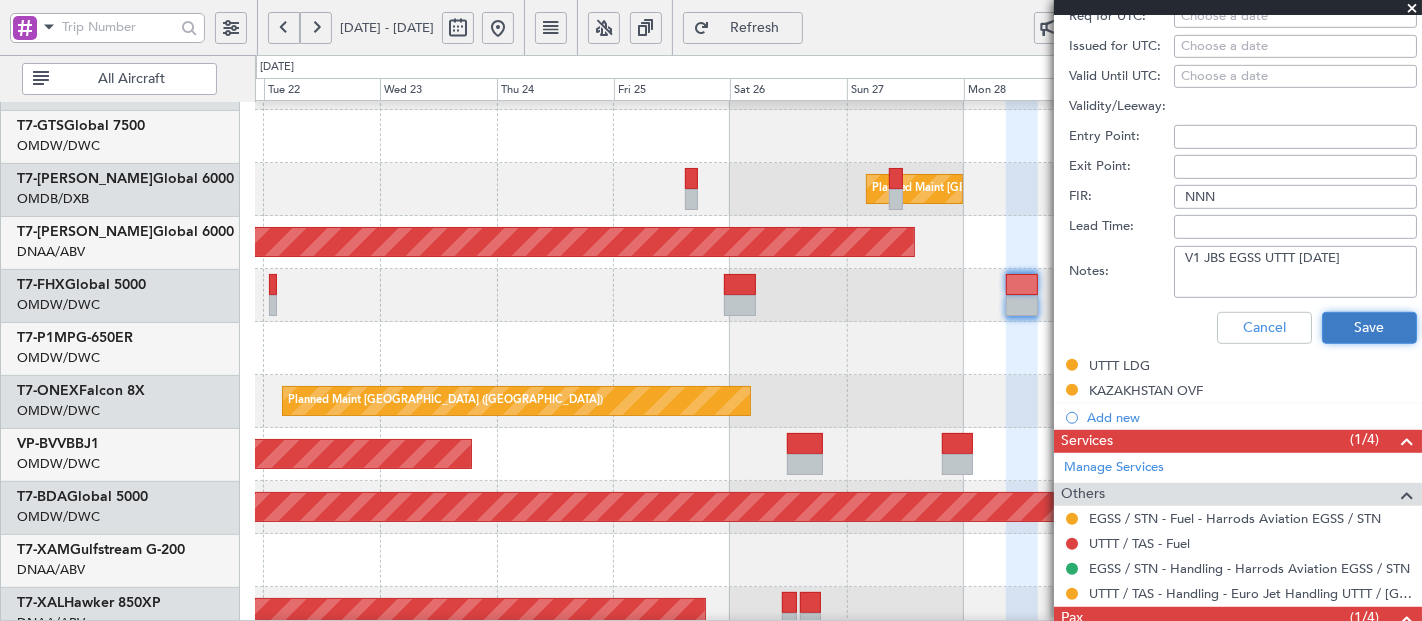 click on "Save" at bounding box center (1369, 328) 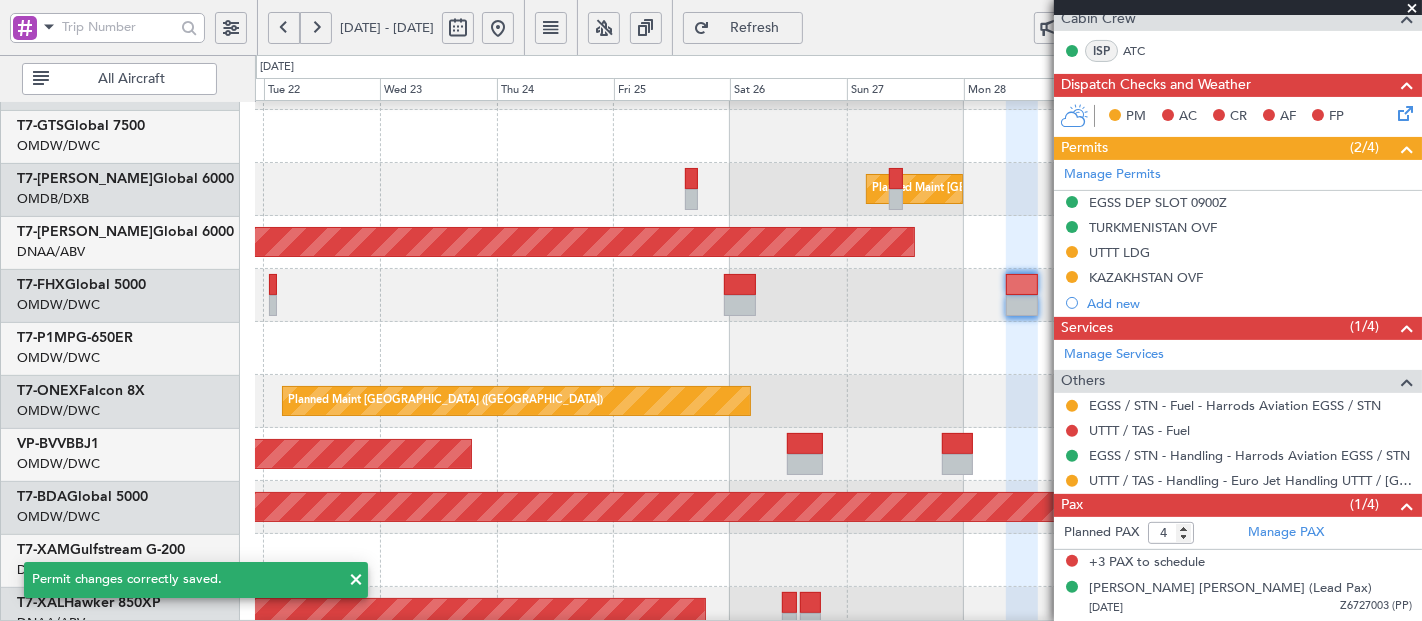 scroll, scrollTop: 318, scrollLeft: 0, axis: vertical 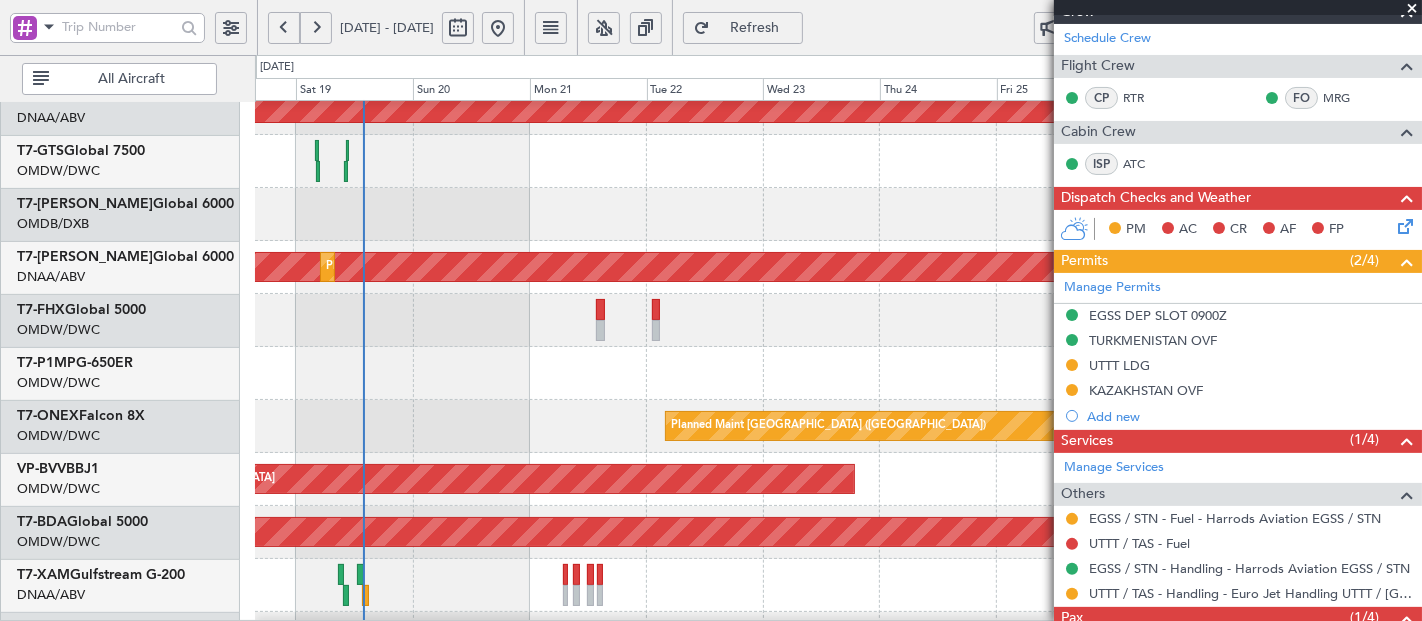 click 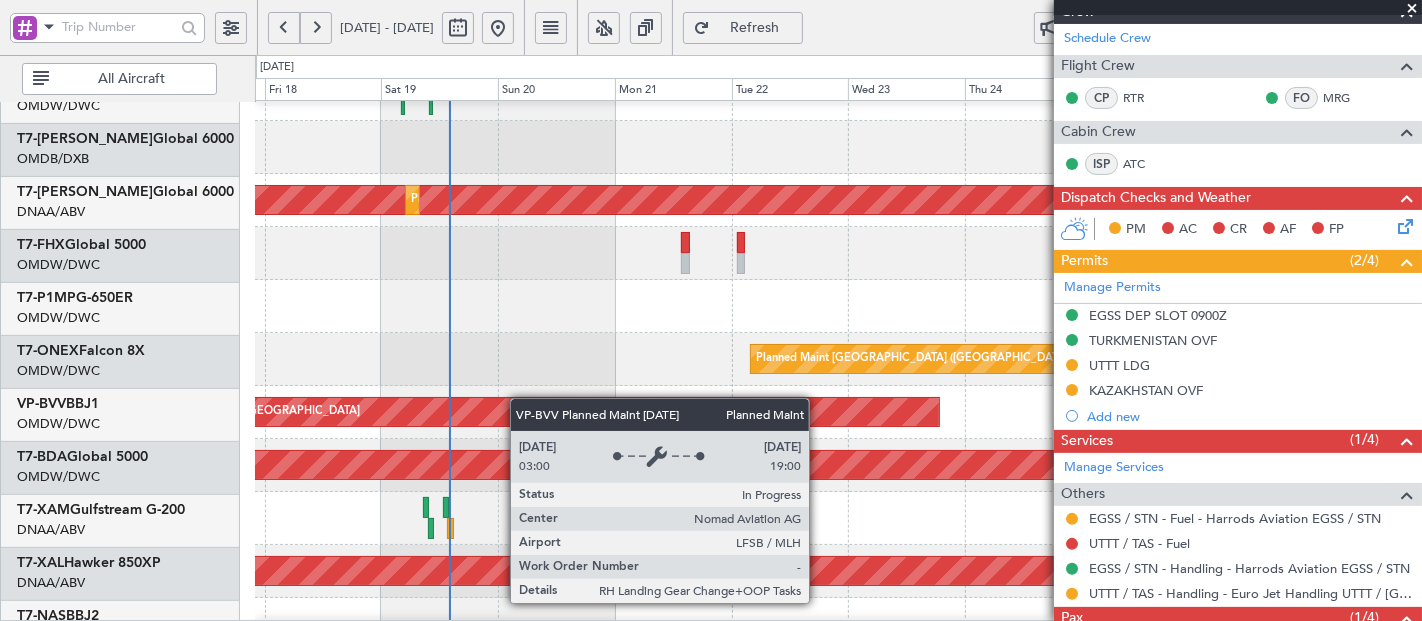 scroll, scrollTop: 562, scrollLeft: 0, axis: vertical 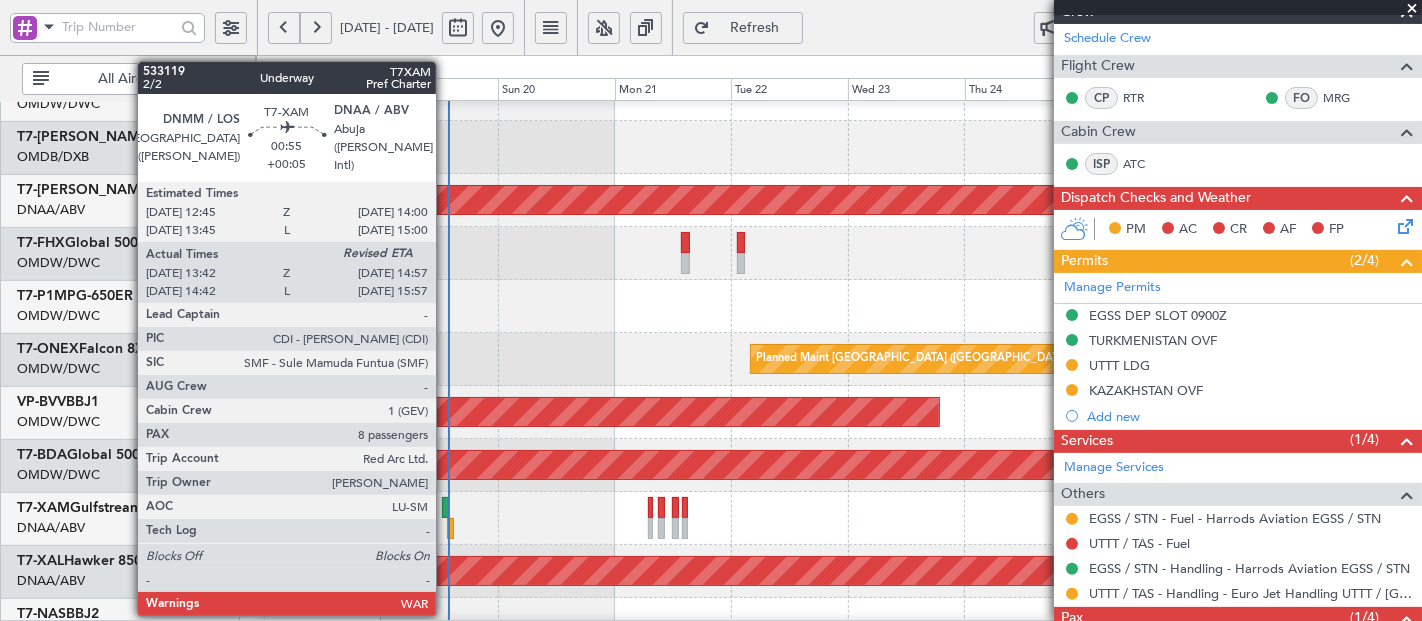 click 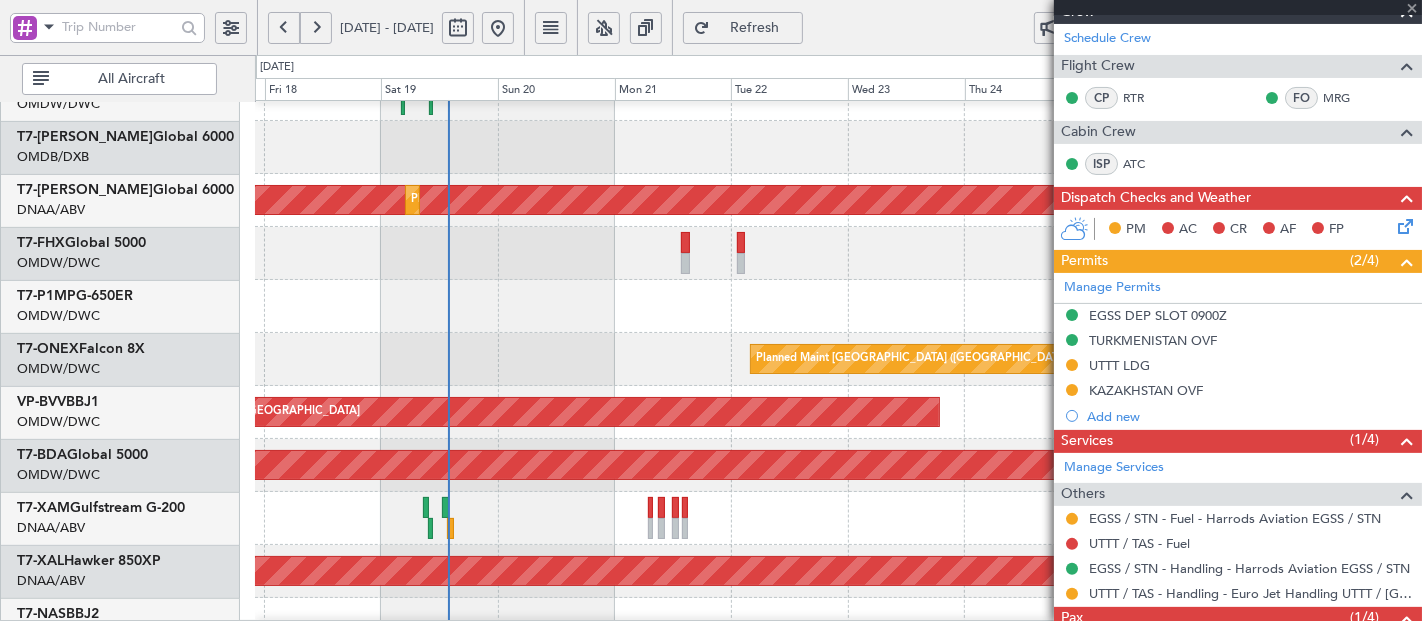type on "+00:05" 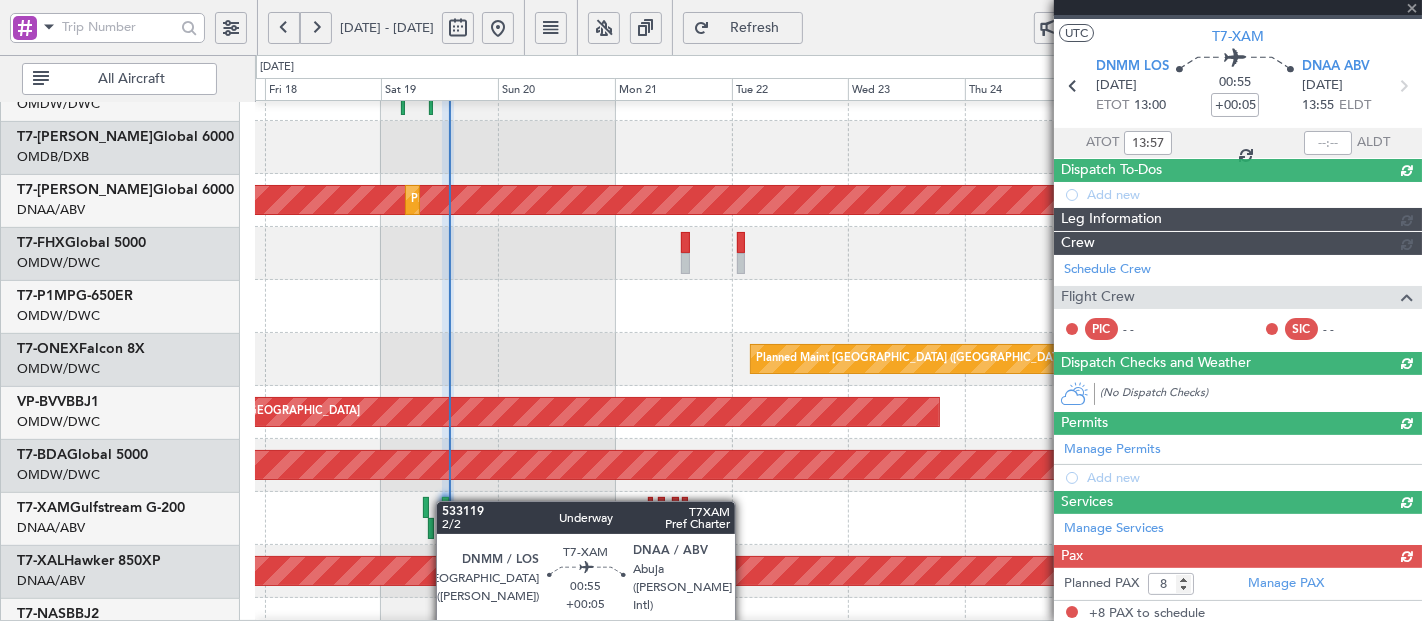 scroll, scrollTop: 294, scrollLeft: 0, axis: vertical 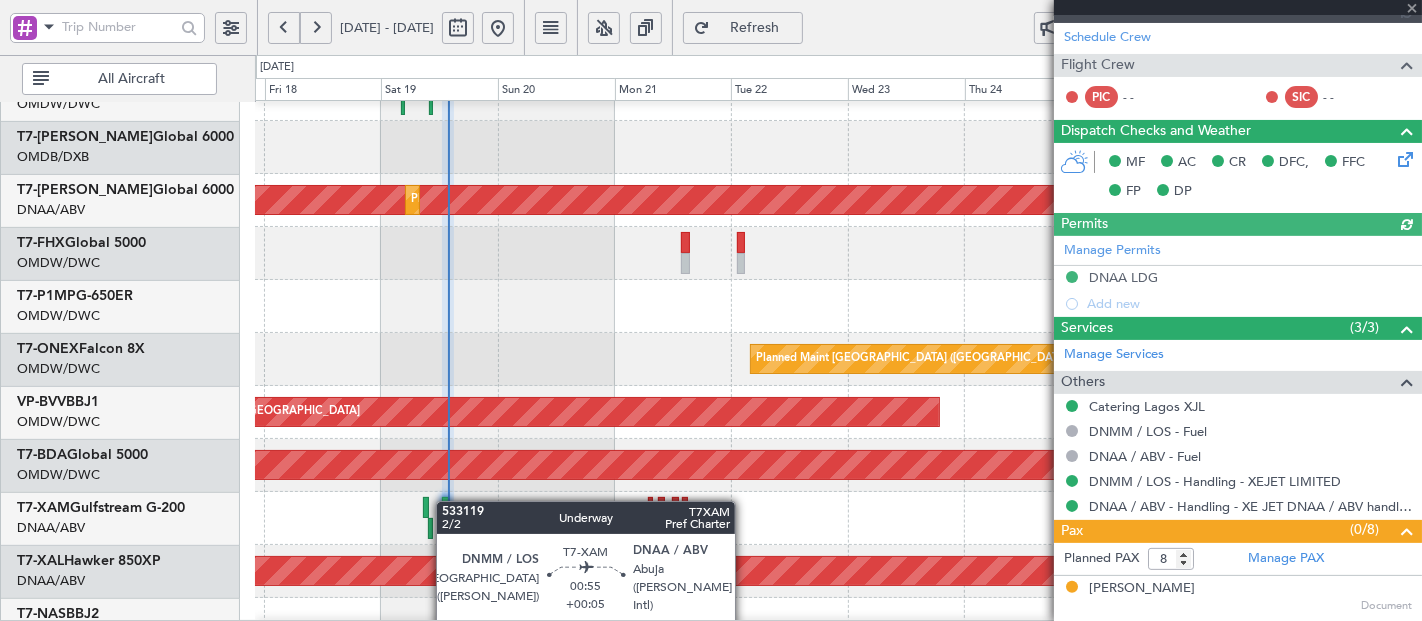 type on "Dherander Fithani (DHF)" 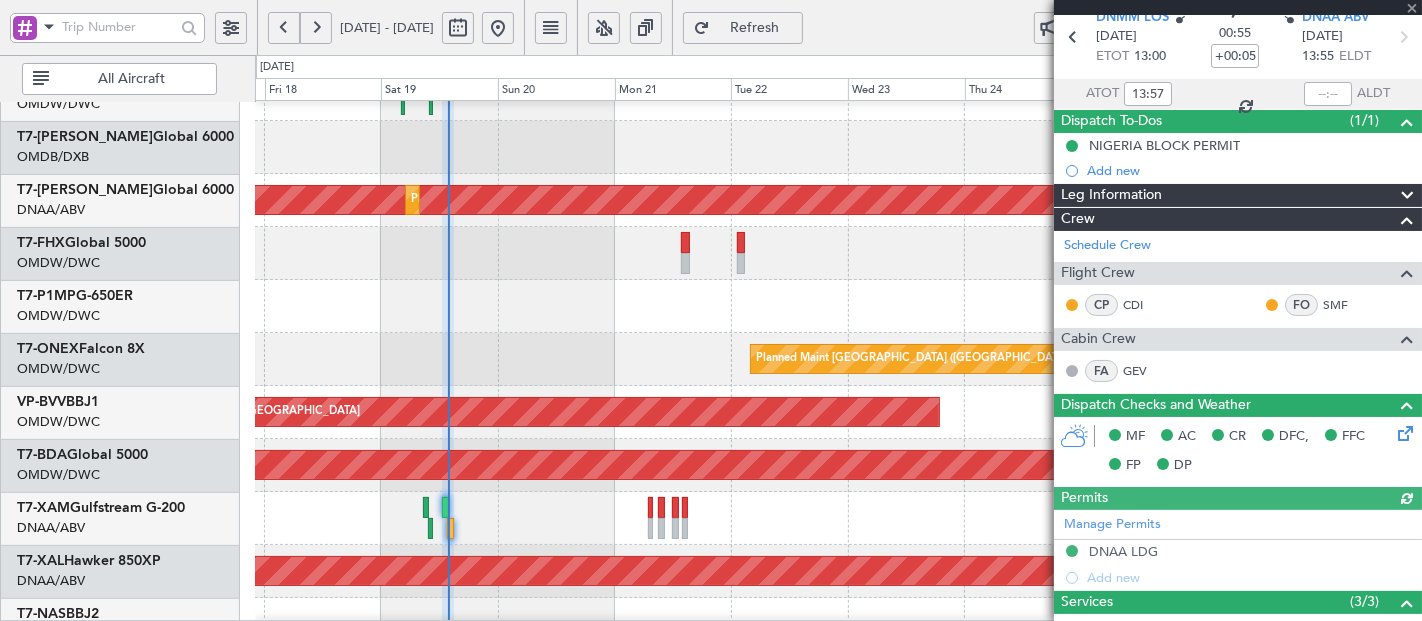 scroll, scrollTop: 50, scrollLeft: 0, axis: vertical 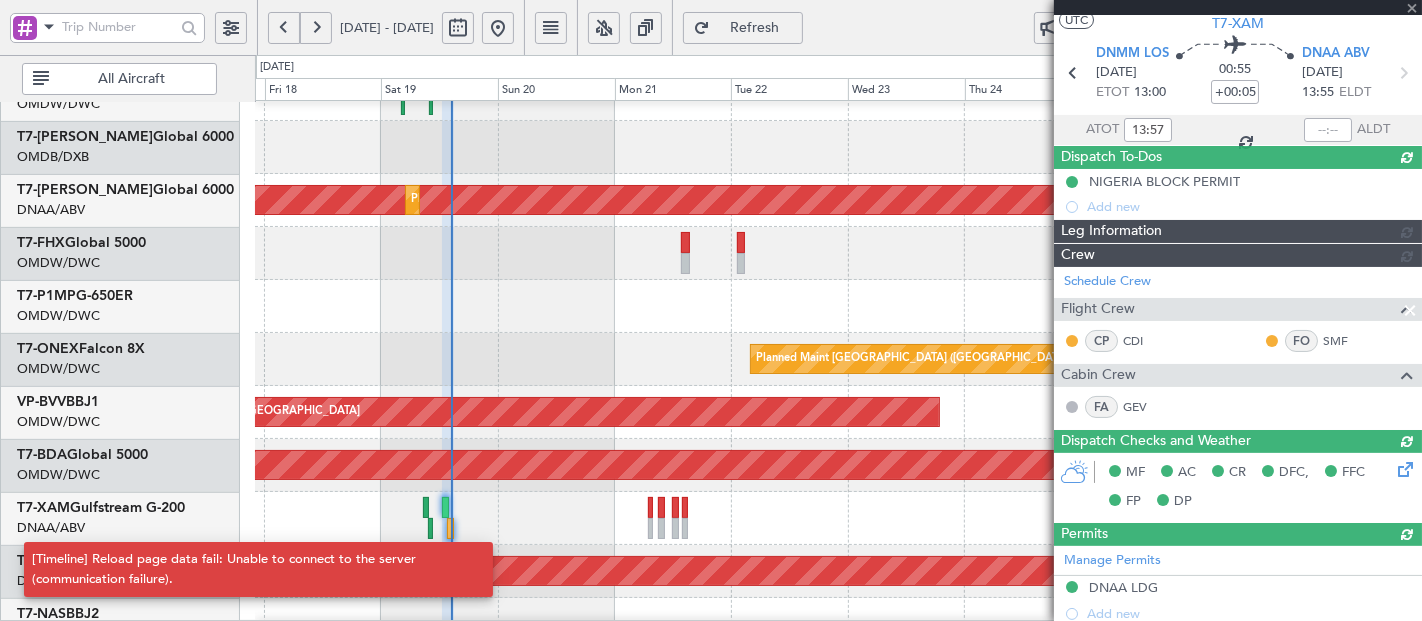 type 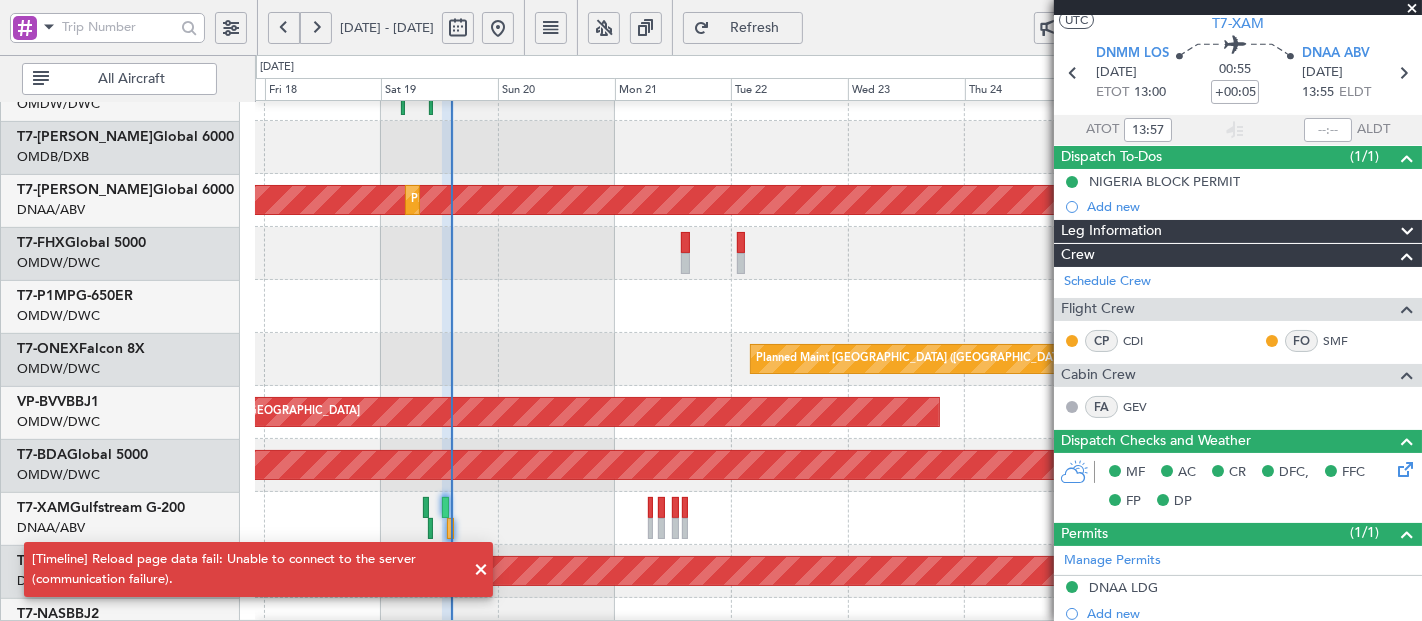 type on "Dherander Fithani (DHF)" 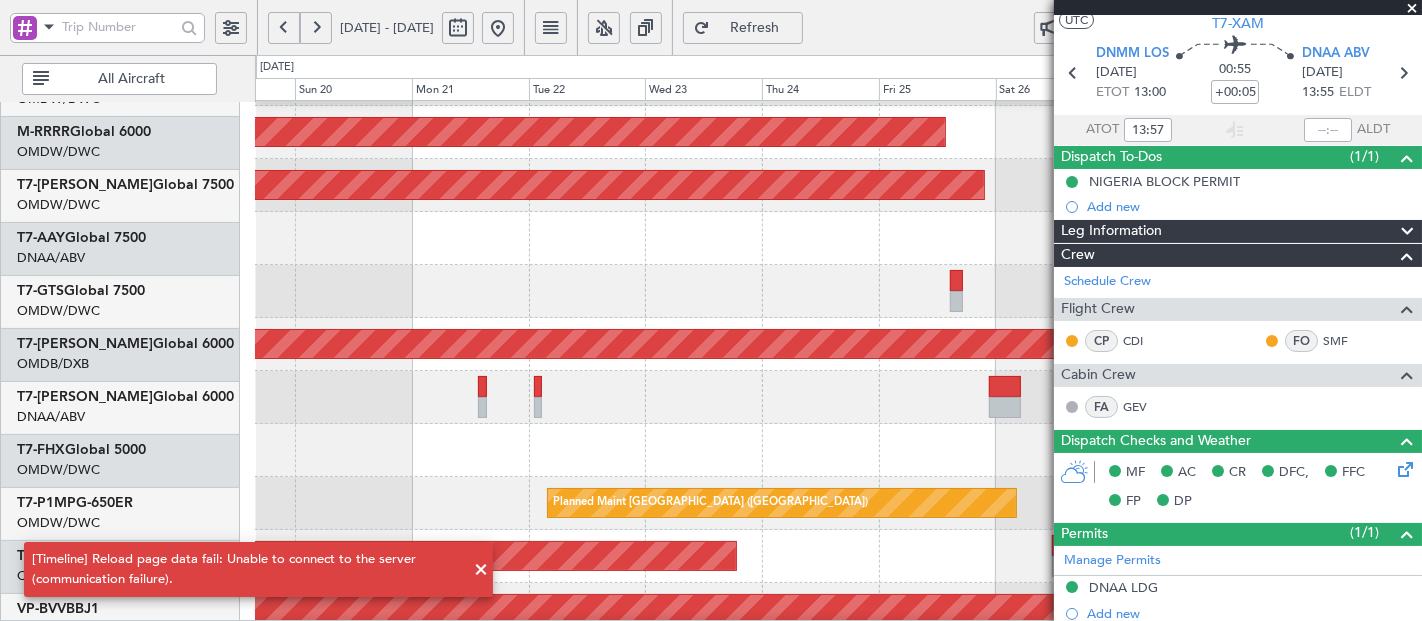 scroll, scrollTop: 343, scrollLeft: 0, axis: vertical 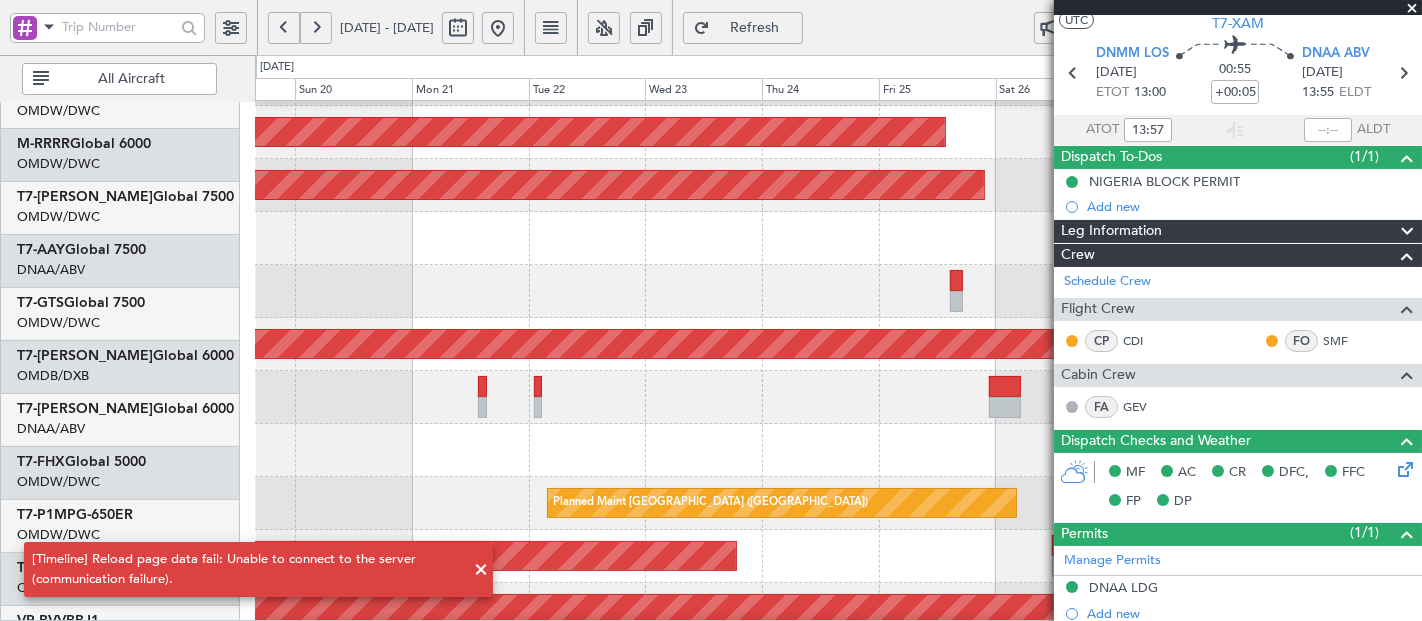 click on "[DATE] - [DATE]  Refresh Quick Links All Aircraft
Unplanned Maint [GEOGRAPHIC_DATA] (Al Maktoum Intl)
Planned Maint [GEOGRAPHIC_DATA] (Al Maktoum Intl)
Planned Maint [GEOGRAPHIC_DATA] ([GEOGRAPHIC_DATA])
Planned Maint [GEOGRAPHIC_DATA] ([GEOGRAPHIC_DATA]–[PERSON_NAME][GEOGRAPHIC_DATA])
Planned Maint [GEOGRAPHIC_DATA] ([GEOGRAPHIC_DATA])
Unplanned Maint [GEOGRAPHIC_DATA] (Al Maktoum Intl)
Planned Maint [GEOGRAPHIC_DATA] (Al Maktoum Intl)
Planned Maint [GEOGRAPHIC_DATA] ([GEOGRAPHIC_DATA])
Planned Maint [GEOGRAPHIC_DATA]-[GEOGRAPHIC_DATA]
Planned Maint [GEOGRAPHIC_DATA] (Al Maktoum Intl)
Planned Maint [GEOGRAPHIC_DATA] (Al Maktoum Intl)
Selected A/C
A6-KAH  Lineage 1000
OMDB/DXB
[GEOGRAPHIC_DATA] (Dubai Intl)
A6-MAH  Global 7500
OMDB/DXB
[GEOGRAPHIC_DATA] (Dubai Intl)
A6-EFI  Falcon 7X
0" at bounding box center [711, 310] 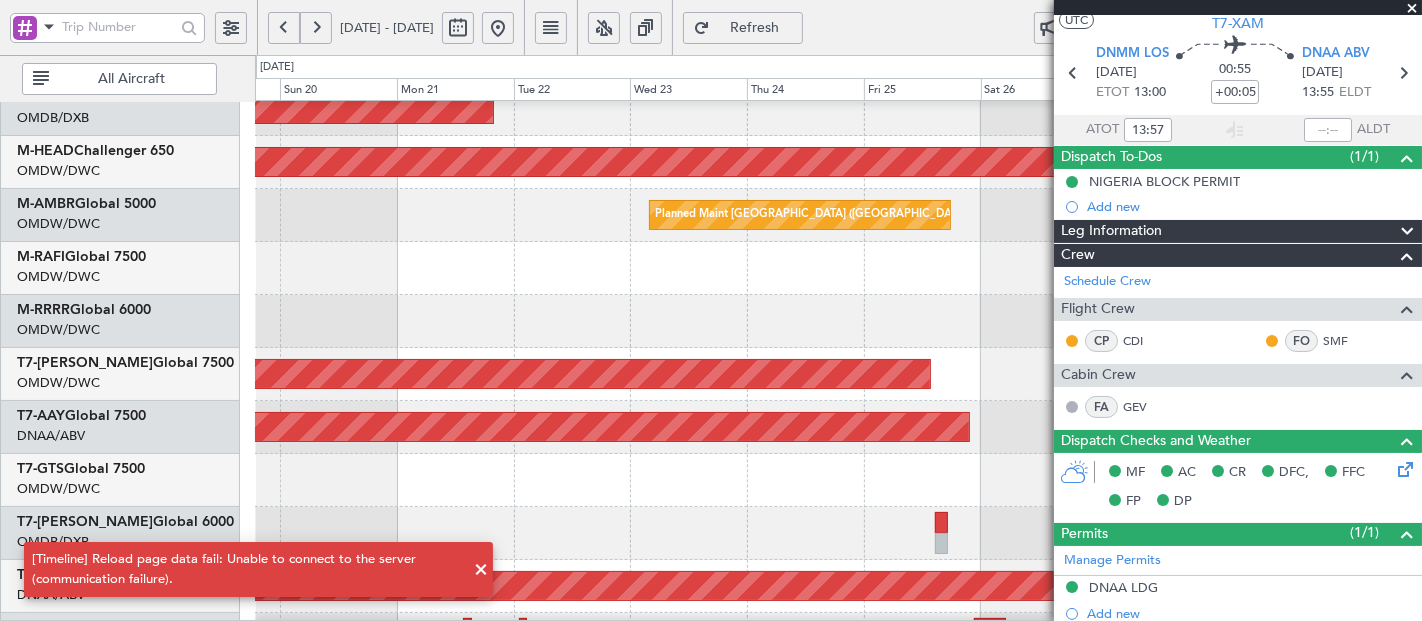 click 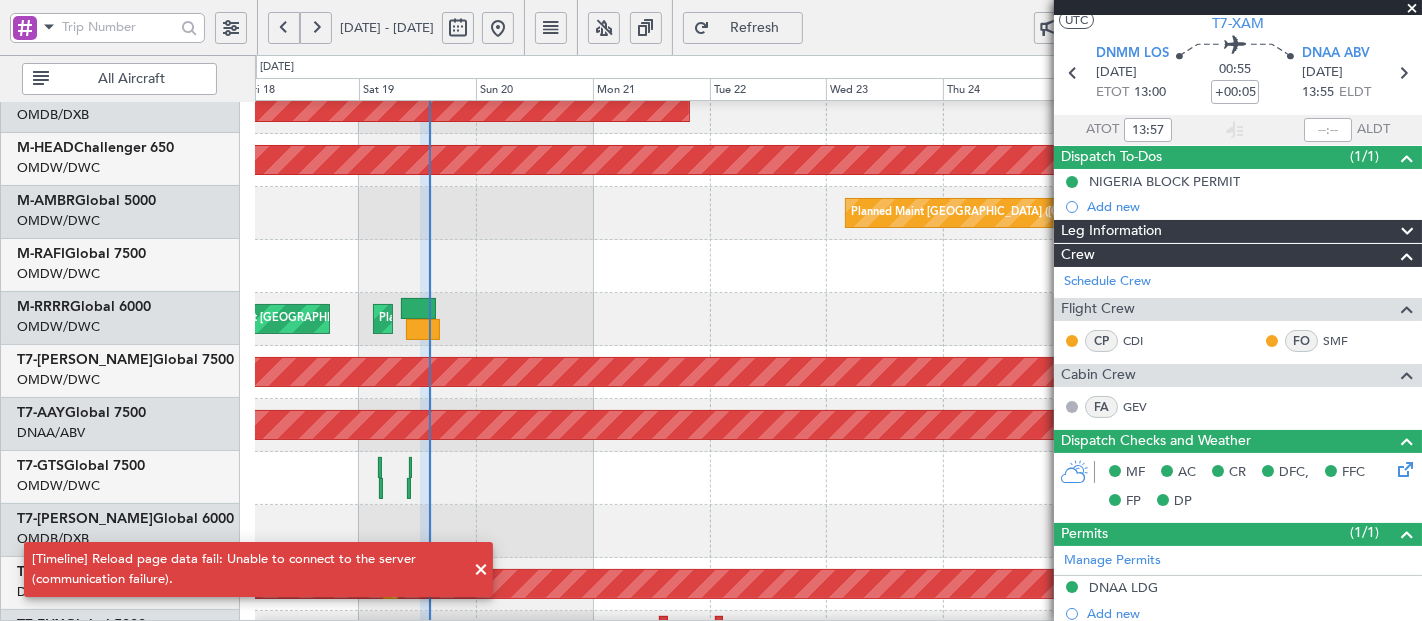 scroll, scrollTop: 179, scrollLeft: 0, axis: vertical 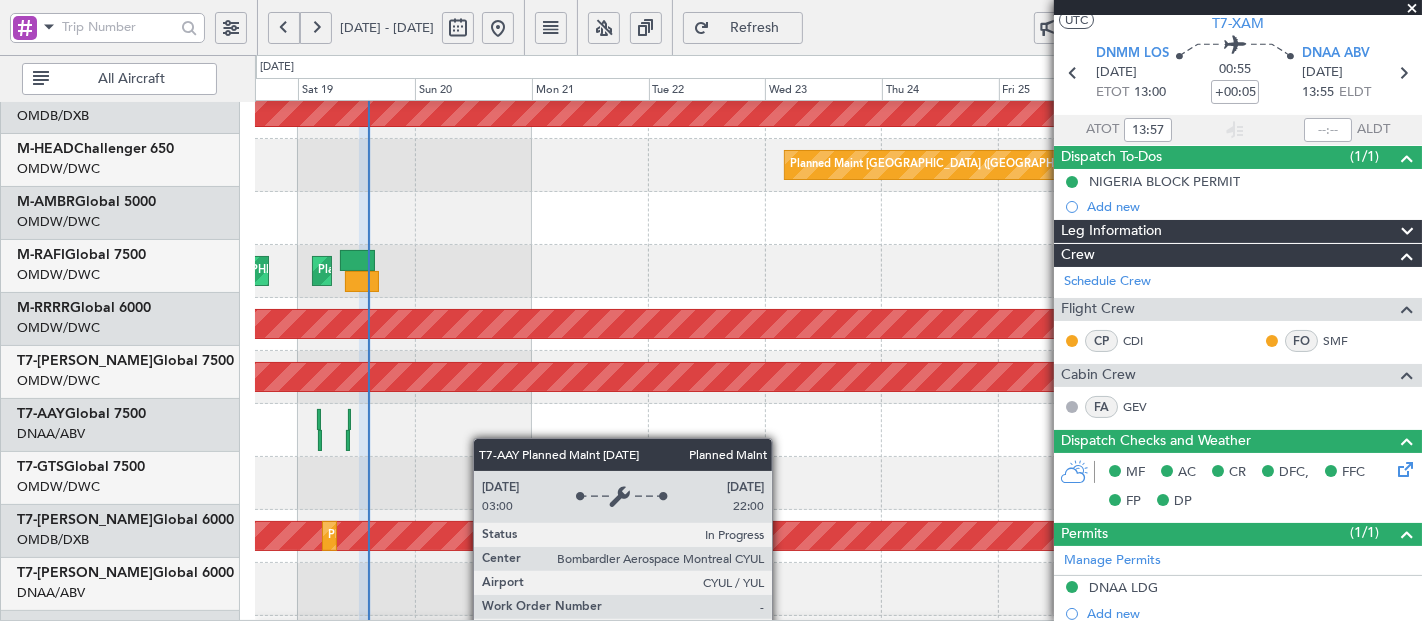 type 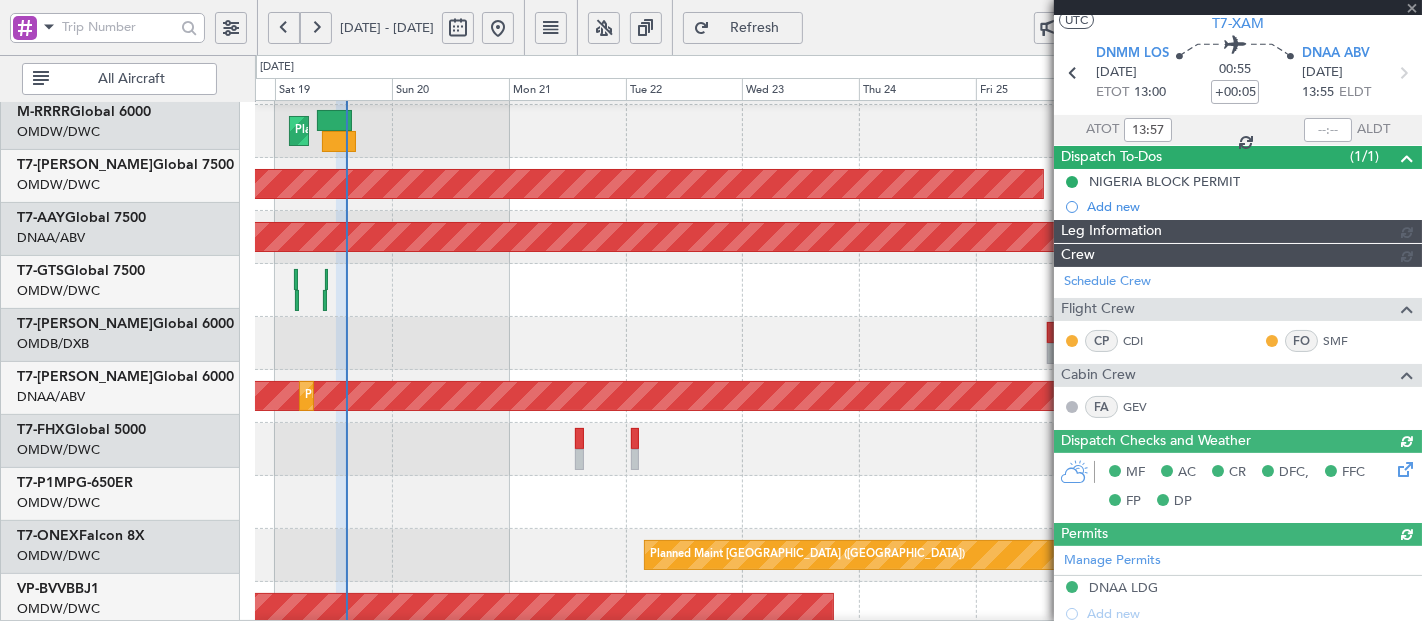 type on "Dherander Fithani (DHF)" 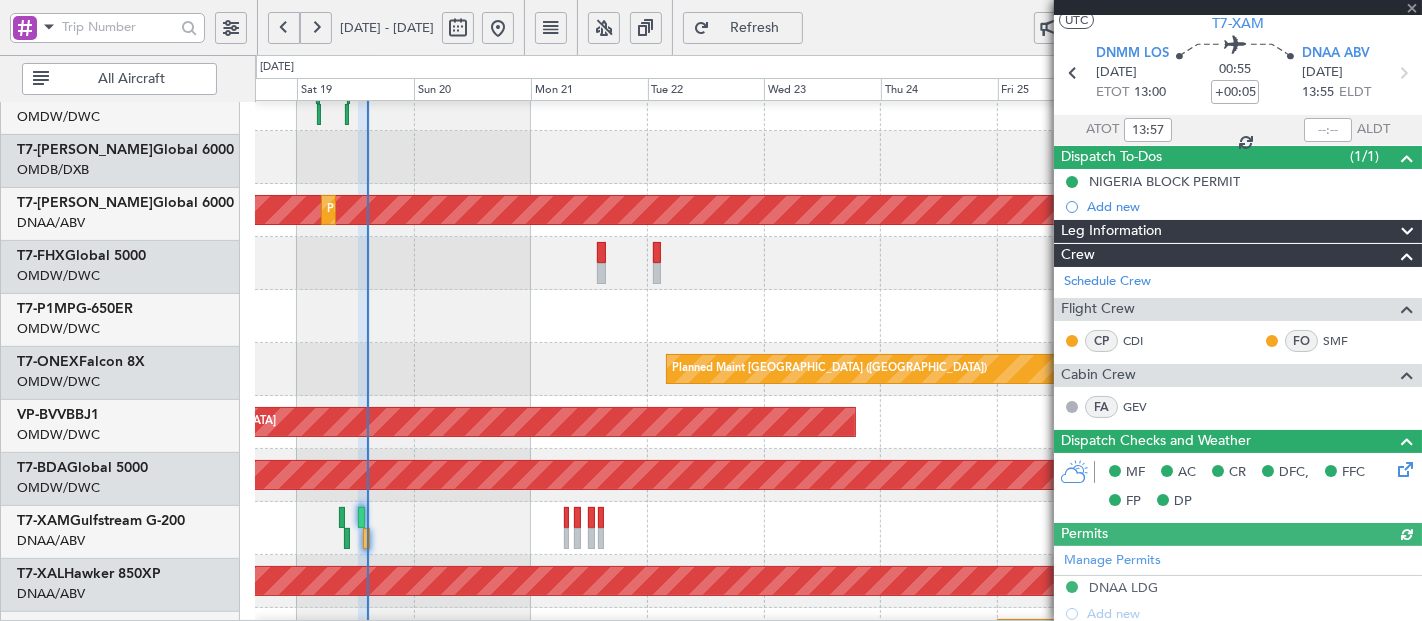 scroll, scrollTop: 554, scrollLeft: 0, axis: vertical 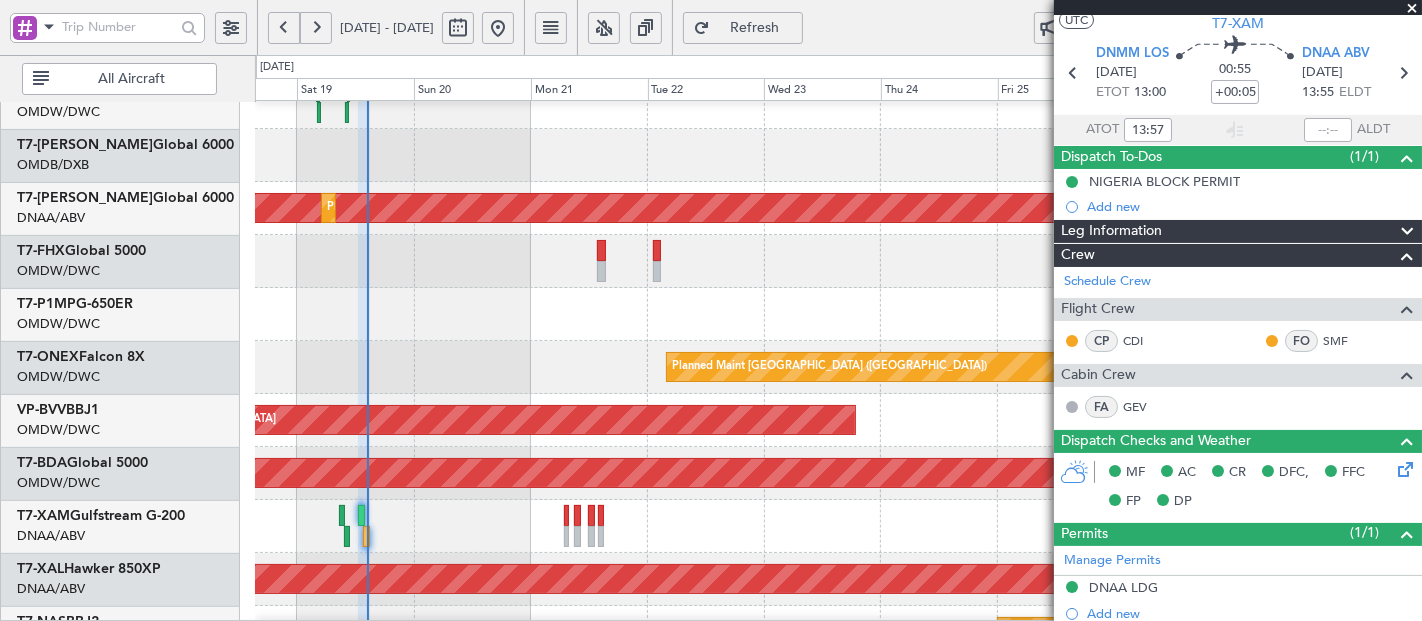 click 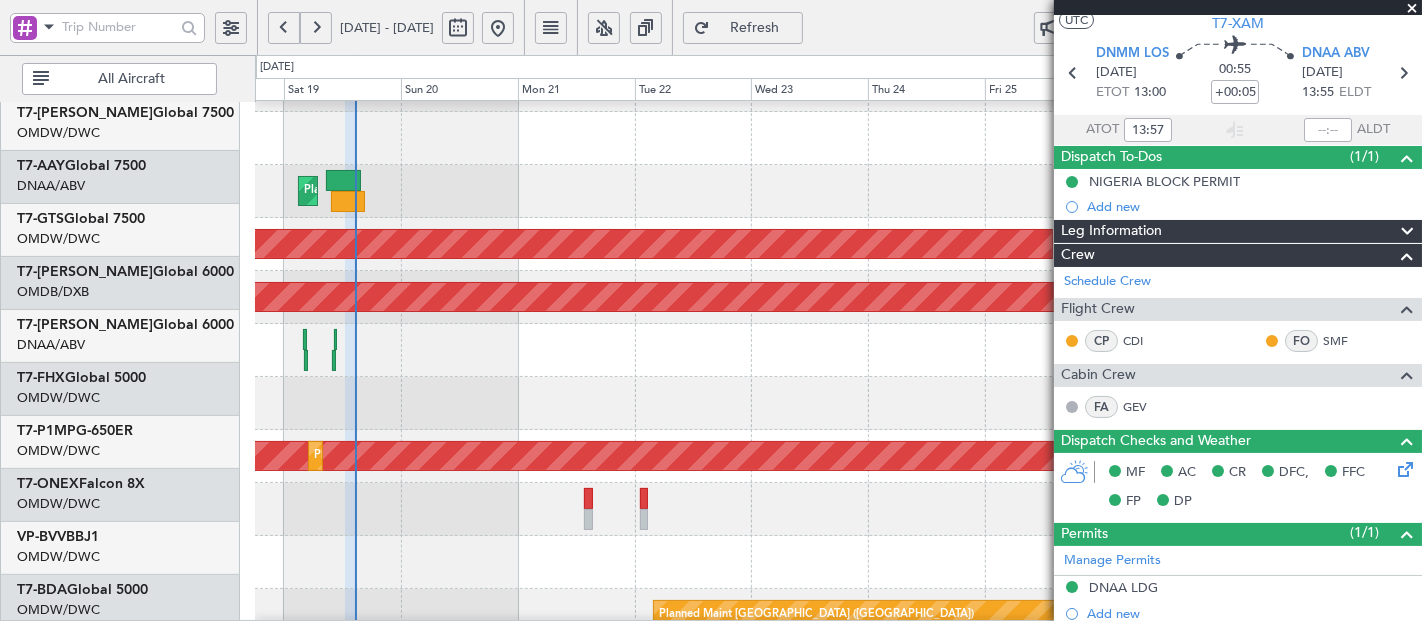 scroll, scrollTop: 285, scrollLeft: 0, axis: vertical 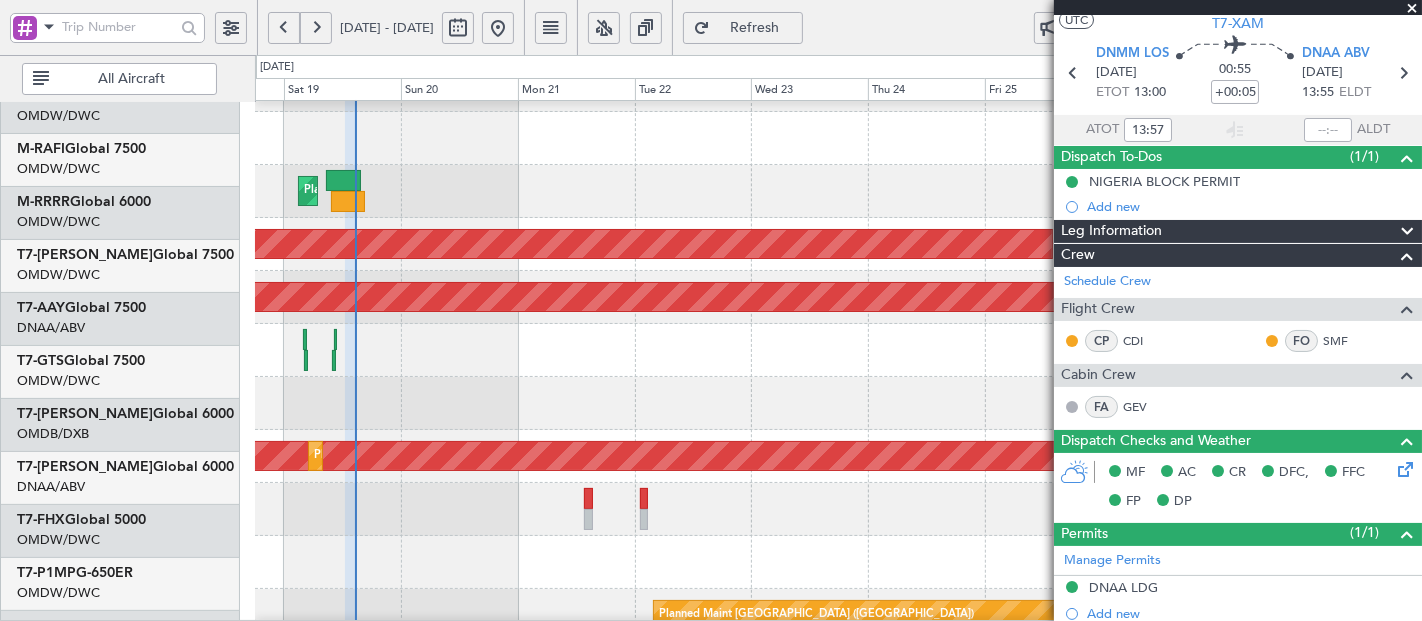 click on "[DATE] - [DATE]  Refresh Quick Links All Aircraft
Planned Maint [GEOGRAPHIC_DATA] ([GEOGRAPHIC_DATA])
Planned Maint [GEOGRAPHIC_DATA] (Al Maktoum Intl)
Unplanned Maint [GEOGRAPHIC_DATA] (Al Maktoum Intl)
Planned Maint [GEOGRAPHIC_DATA] ([GEOGRAPHIC_DATA])
Planned Maint [GEOGRAPHIC_DATA] ([GEOGRAPHIC_DATA]–[PERSON_NAME][GEOGRAPHIC_DATA])
Planned Maint [GEOGRAPHIC_DATA] ([GEOGRAPHIC_DATA])
Planned Maint [GEOGRAPHIC_DATA] ([GEOGRAPHIC_DATA])
Unplanned Maint [GEOGRAPHIC_DATA] (Al Maktoum Intl)
Planned Maint [GEOGRAPHIC_DATA] (Al Maktoum Intl)
Planned Maint [GEOGRAPHIC_DATA] ([GEOGRAPHIC_DATA])
Selected A/C
A6-KAH  Lineage 1000
OMDB/DXB
[GEOGRAPHIC_DATA] (Dubai Intl)
A6-MAH  Global 7500
OMDB/DXB
[GEOGRAPHIC_DATA] (Dubai Intl)
A6-EFI  Falcon 7X
OMDB/DXB
[GEOGRAPHIC_DATA] (Dubai Intl)" at bounding box center [711, 310] 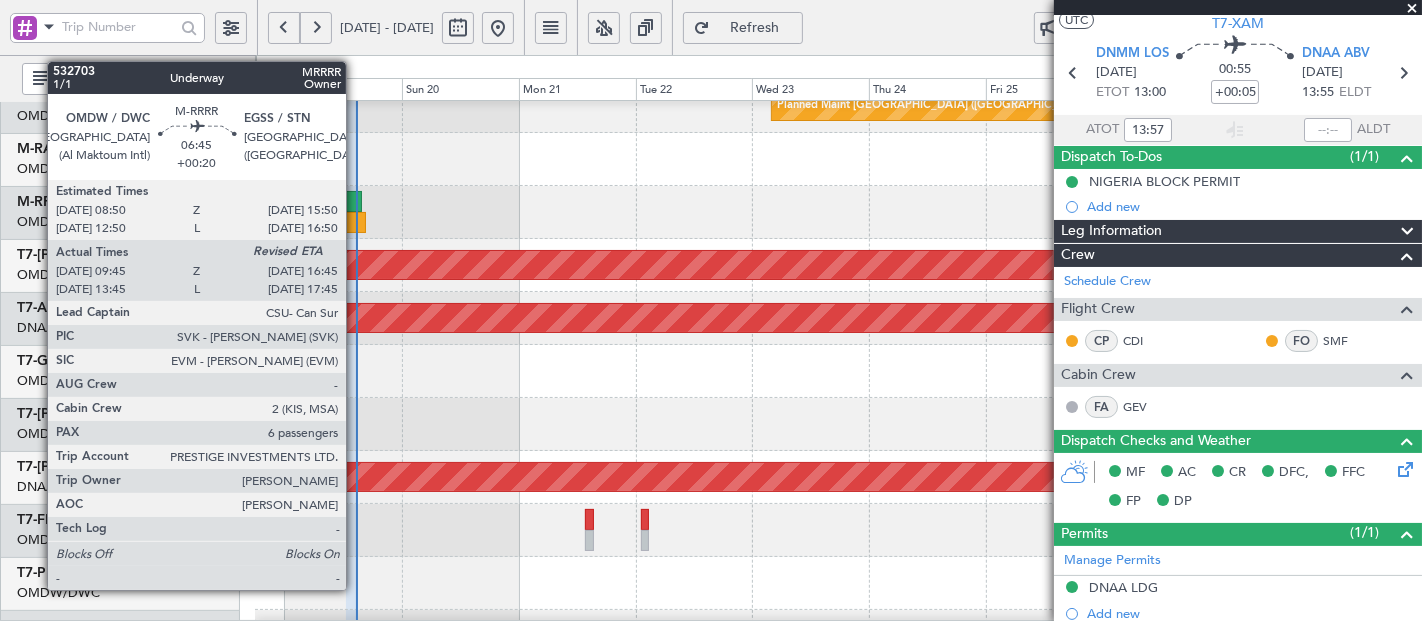 click 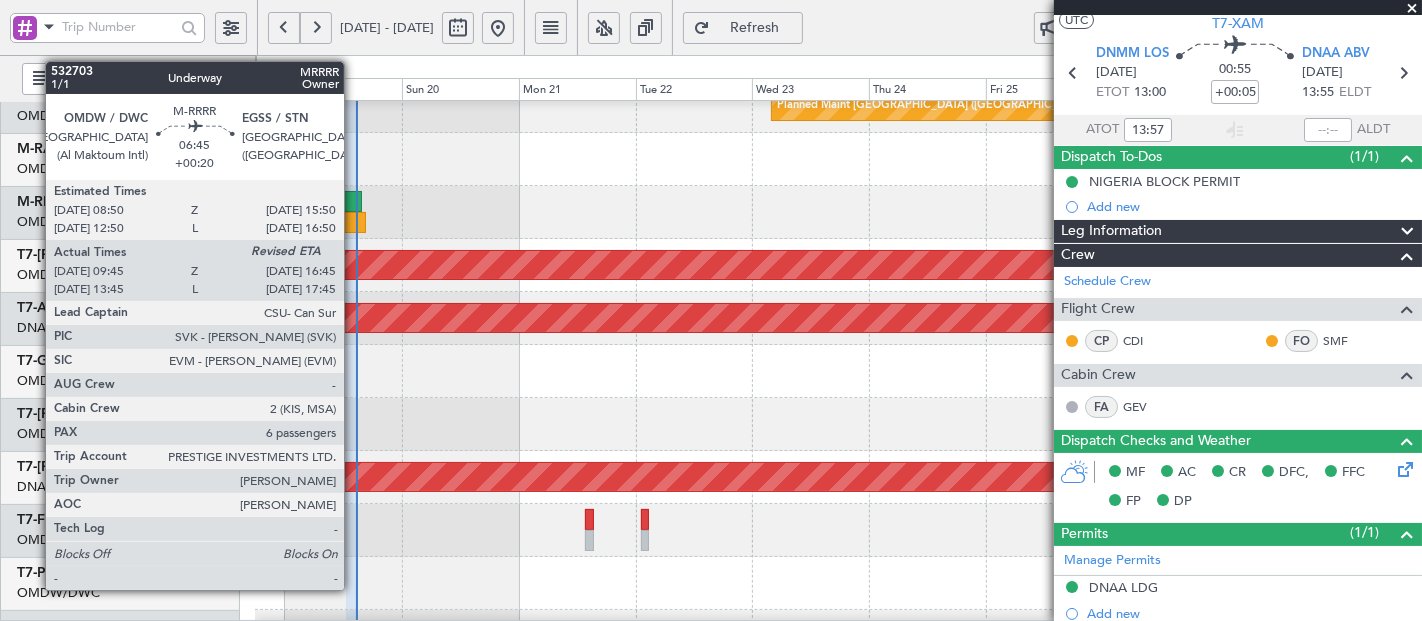 click 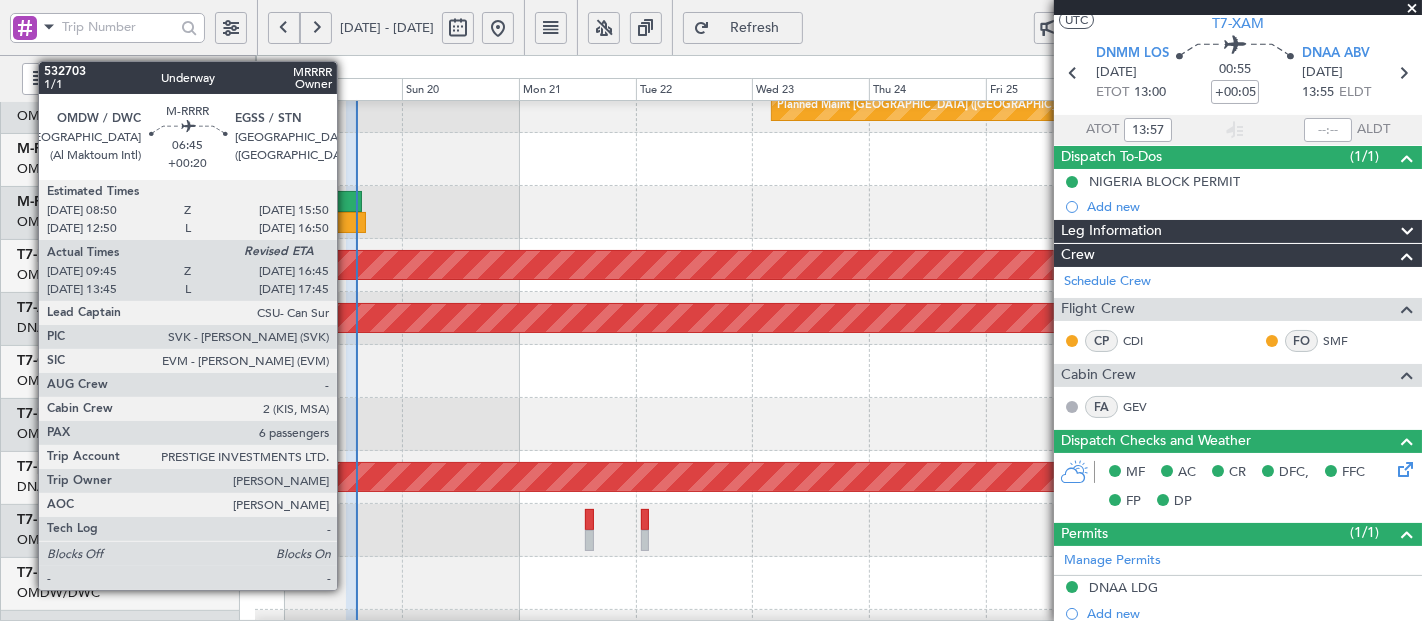 click 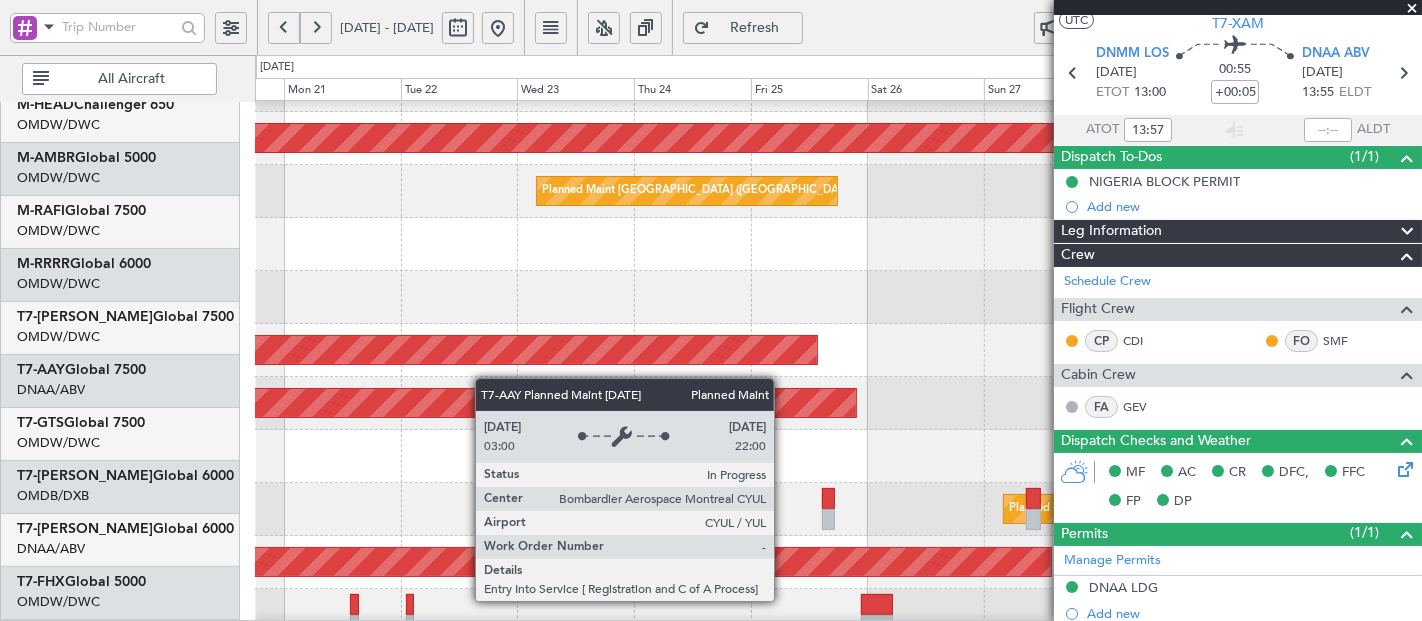 scroll, scrollTop: 188, scrollLeft: 0, axis: vertical 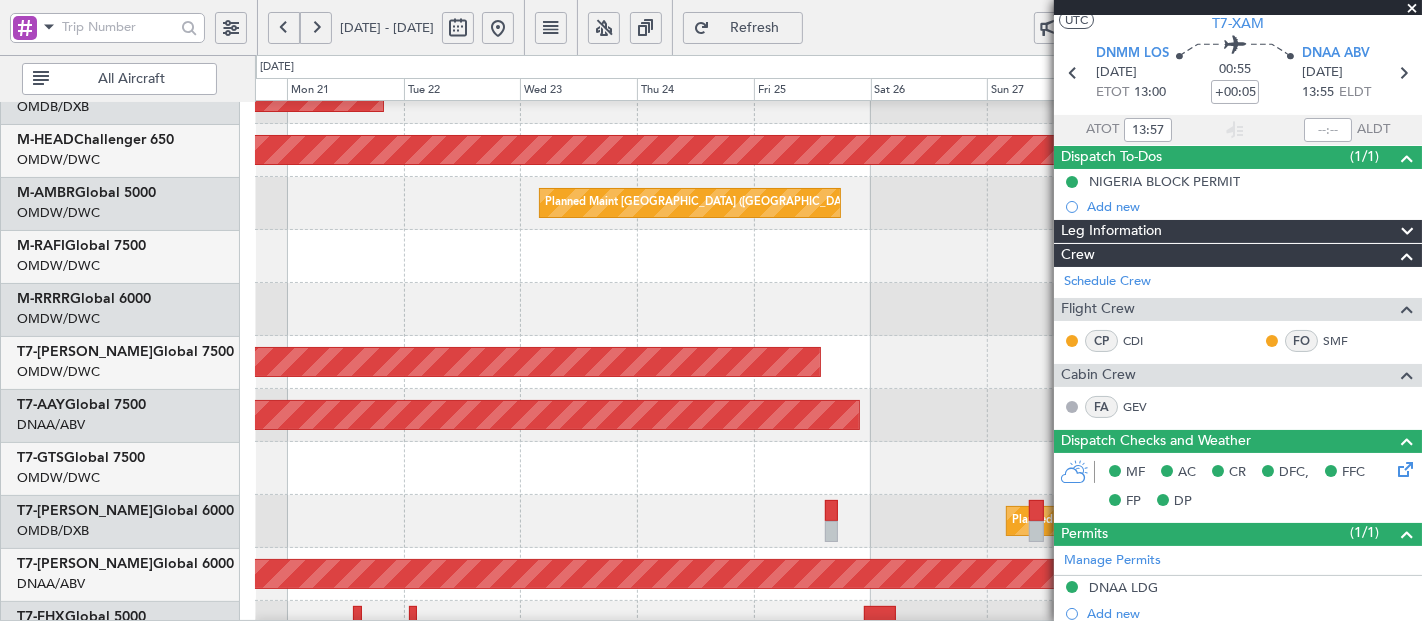 click on "Planned Maint [GEOGRAPHIC_DATA] ([GEOGRAPHIC_DATA]–[PERSON_NAME][GEOGRAPHIC_DATA])" 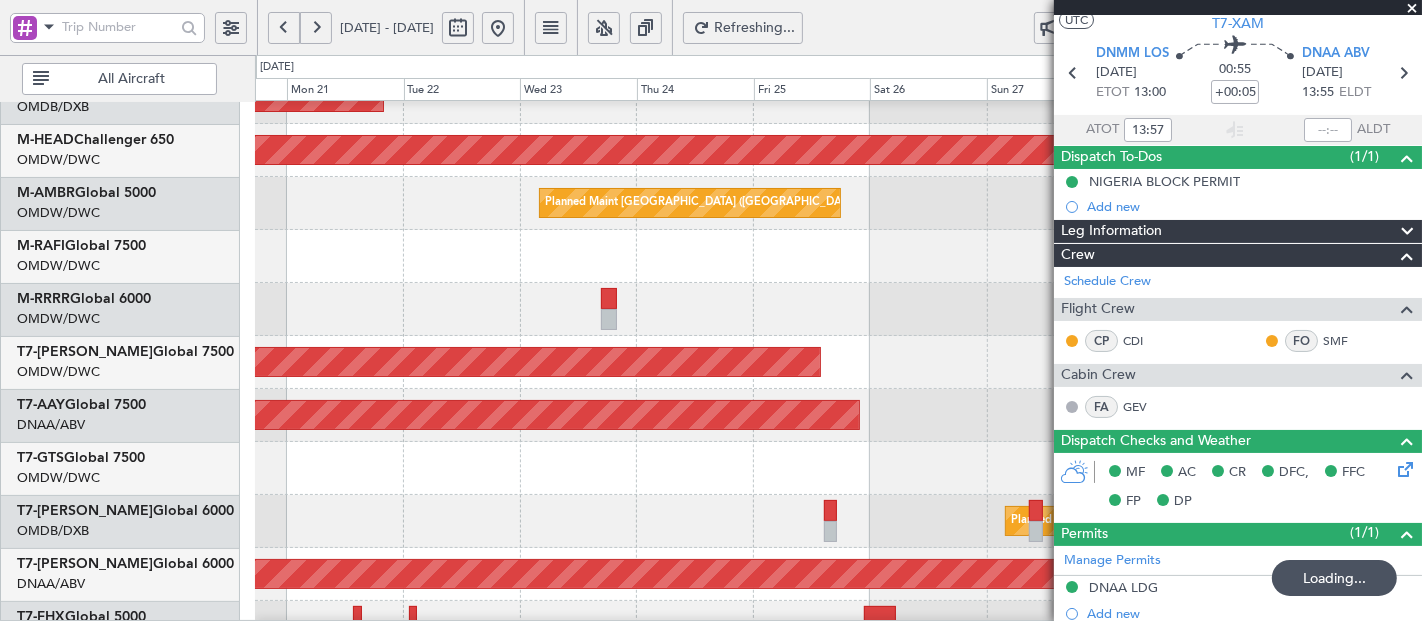 type 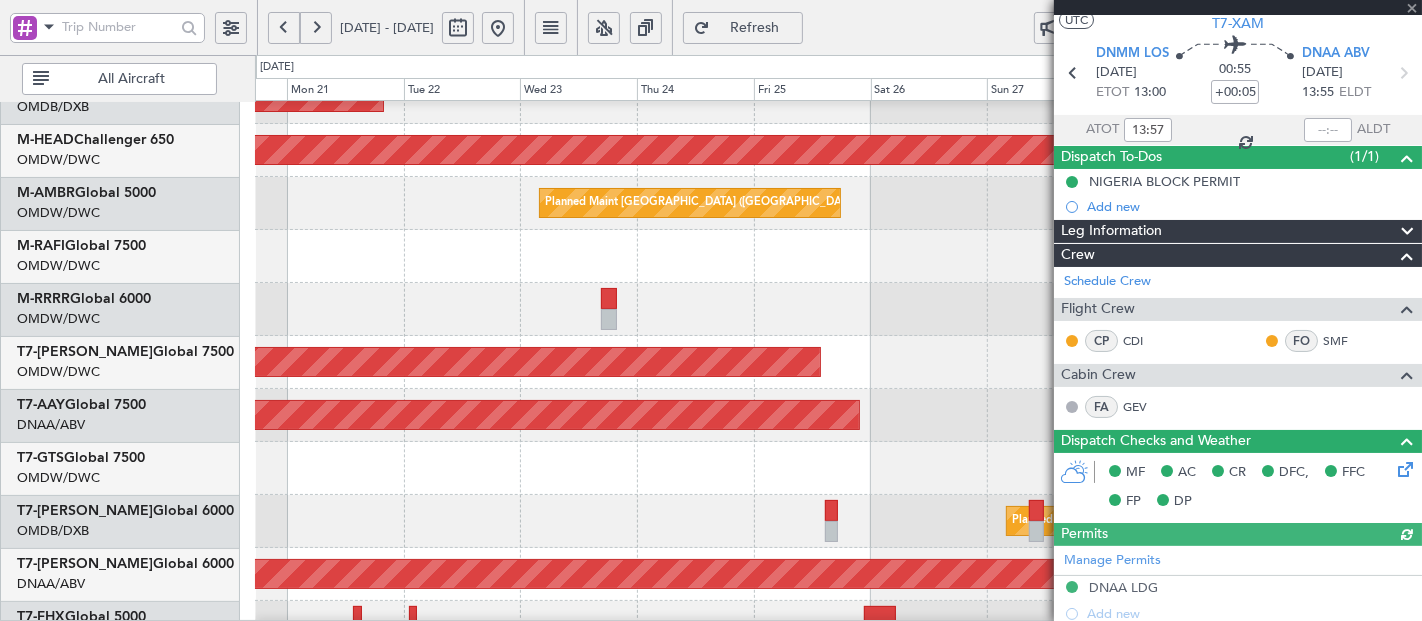 type on "Dherander Fithani (DHF)" 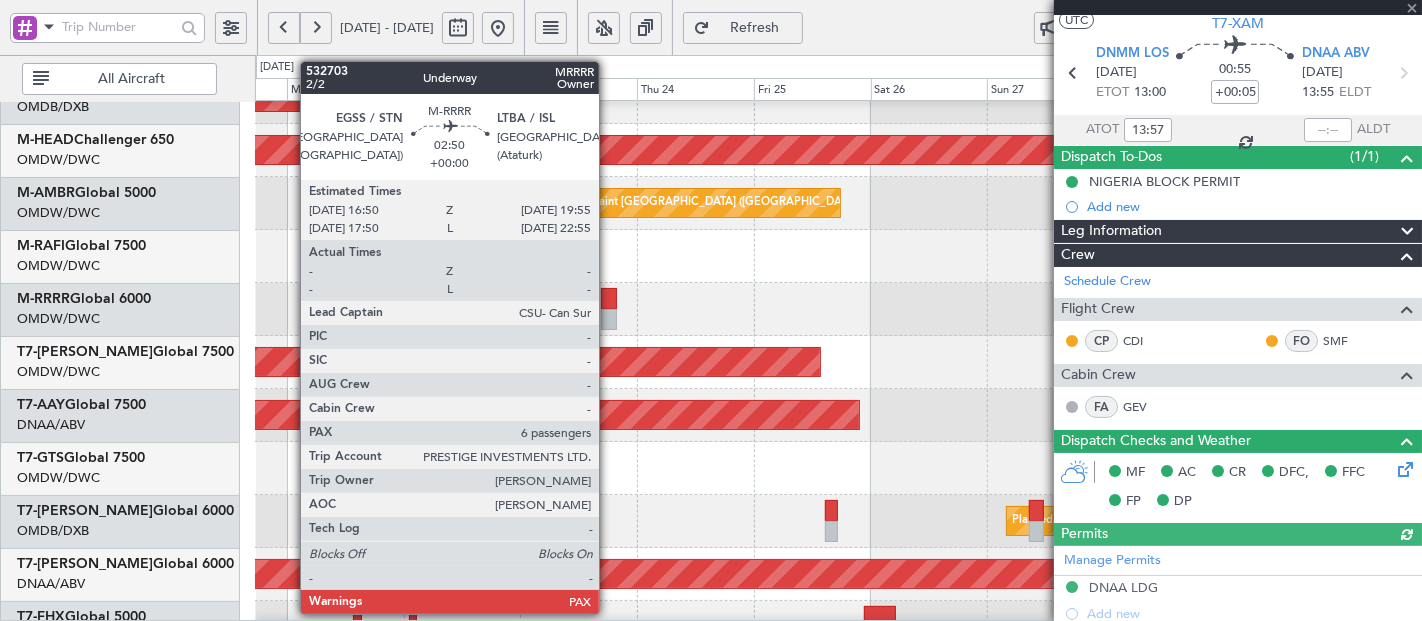 click 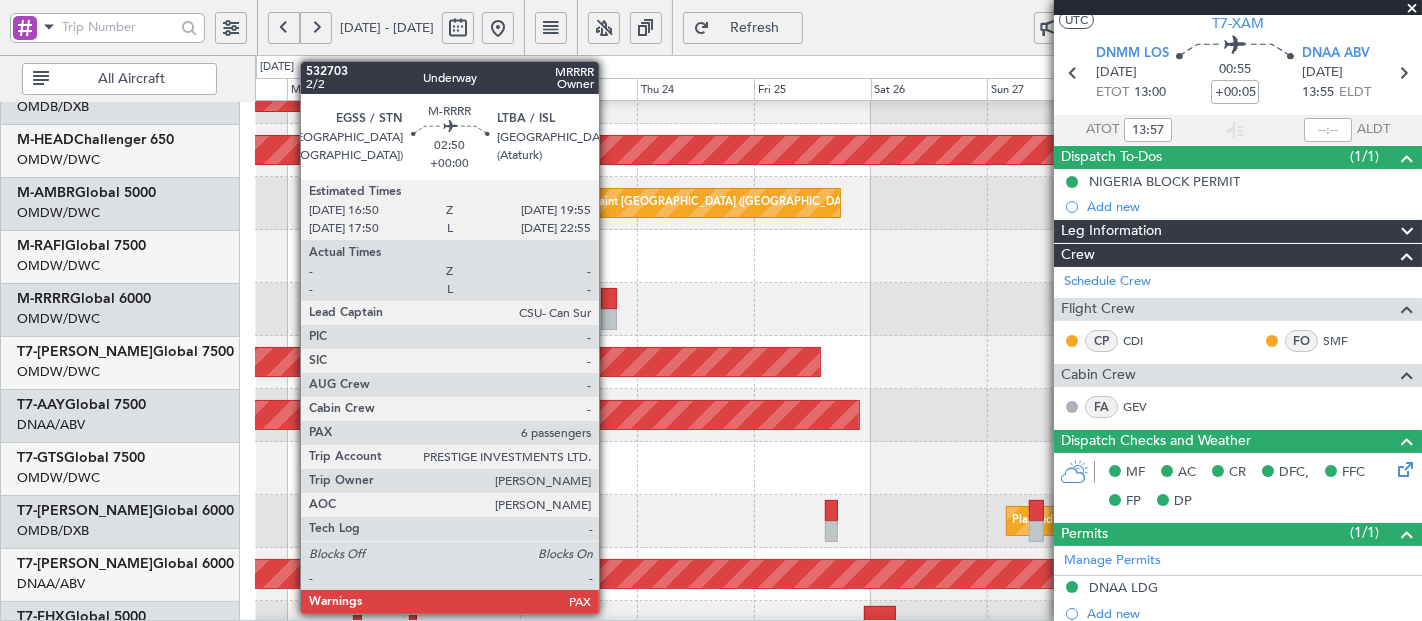 click 